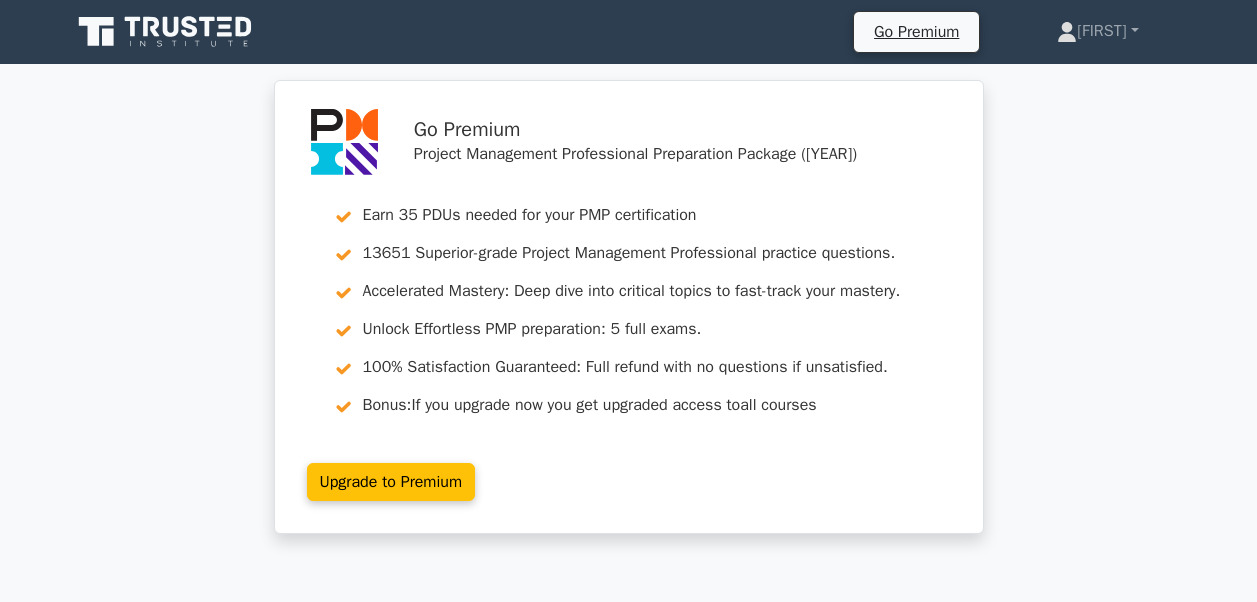 scroll, scrollTop: 0, scrollLeft: 0, axis: both 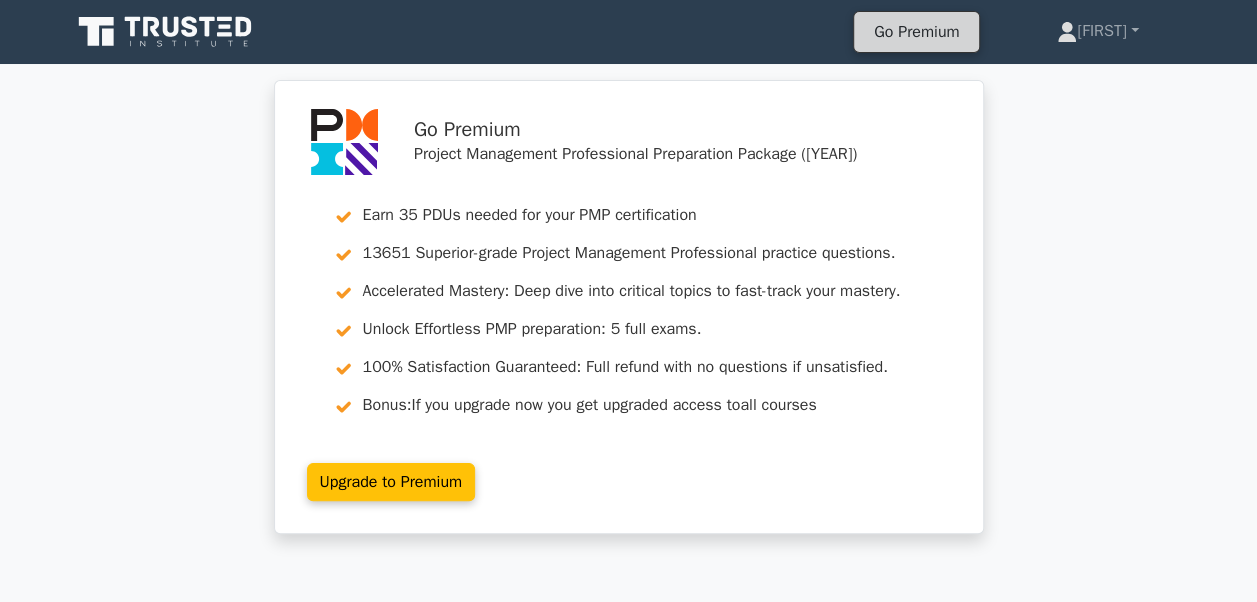 click on "Go Premium" at bounding box center [916, 32] 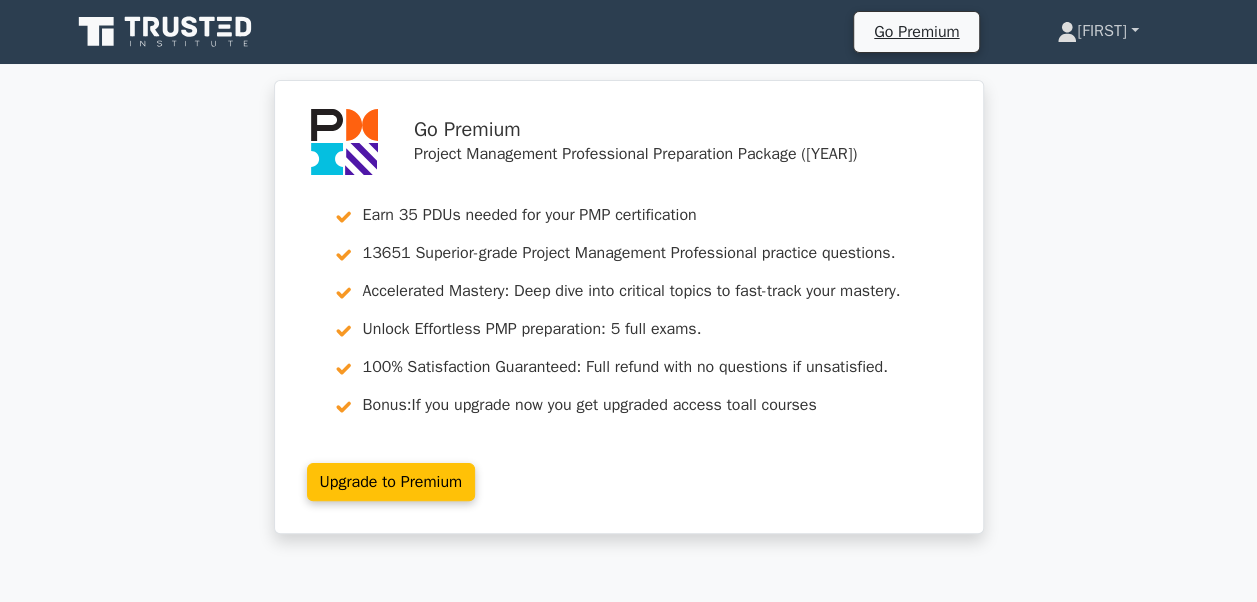 click on "[PERSON]" at bounding box center [1097, 31] 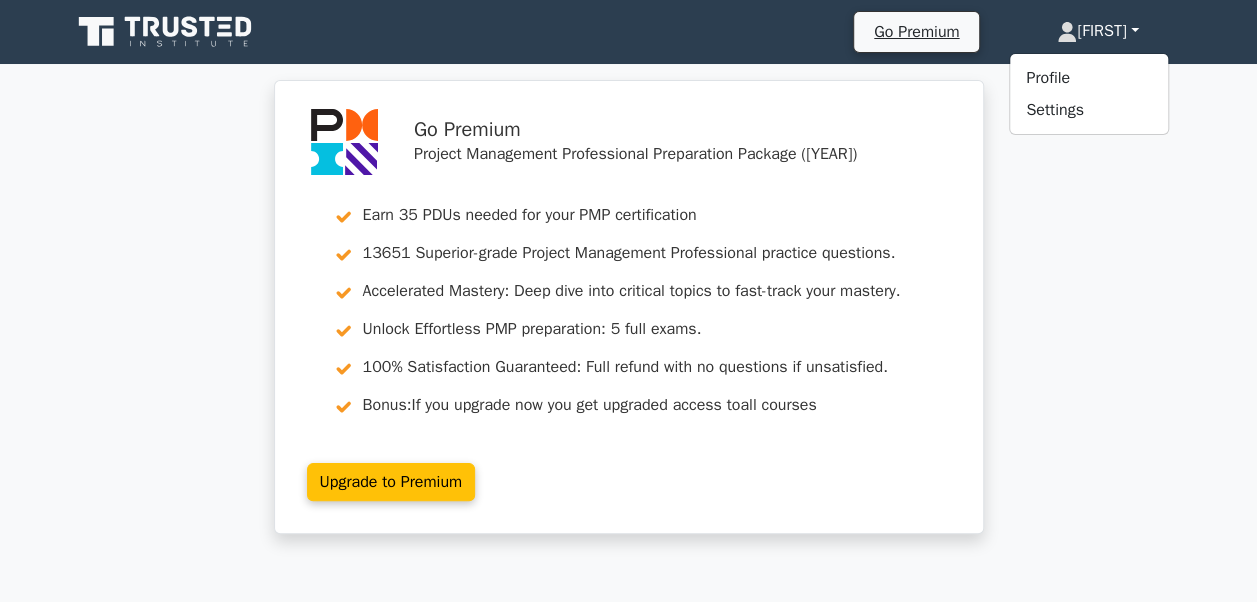 click at bounding box center (208, 27) 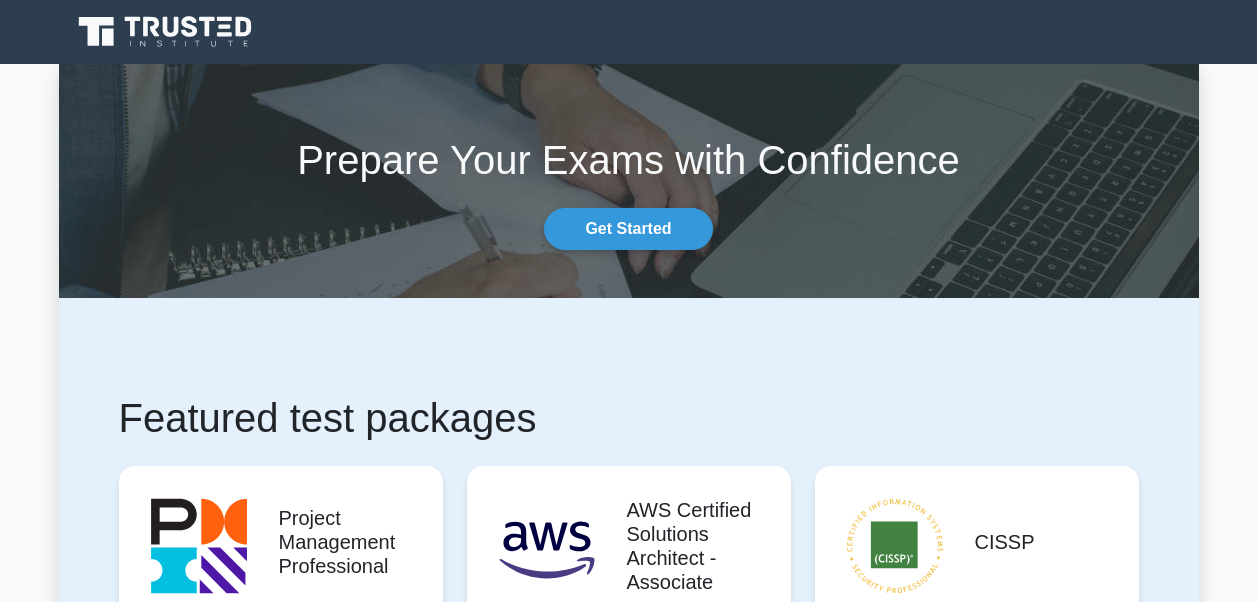 scroll, scrollTop: 0, scrollLeft: 0, axis: both 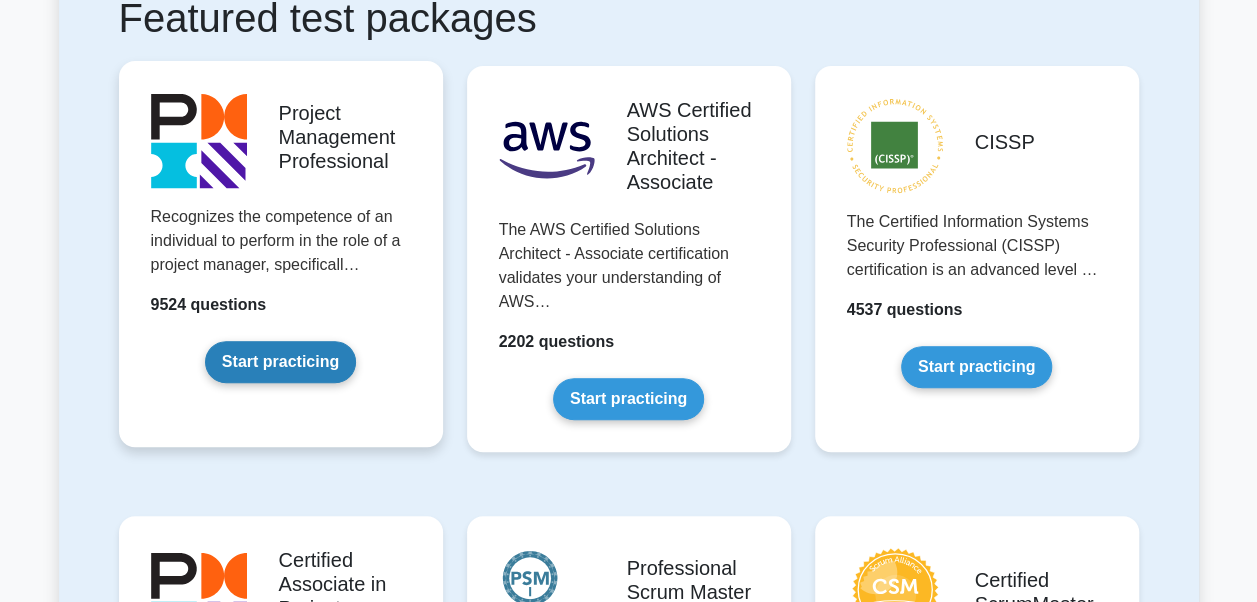 click on "Start practicing" at bounding box center [280, 362] 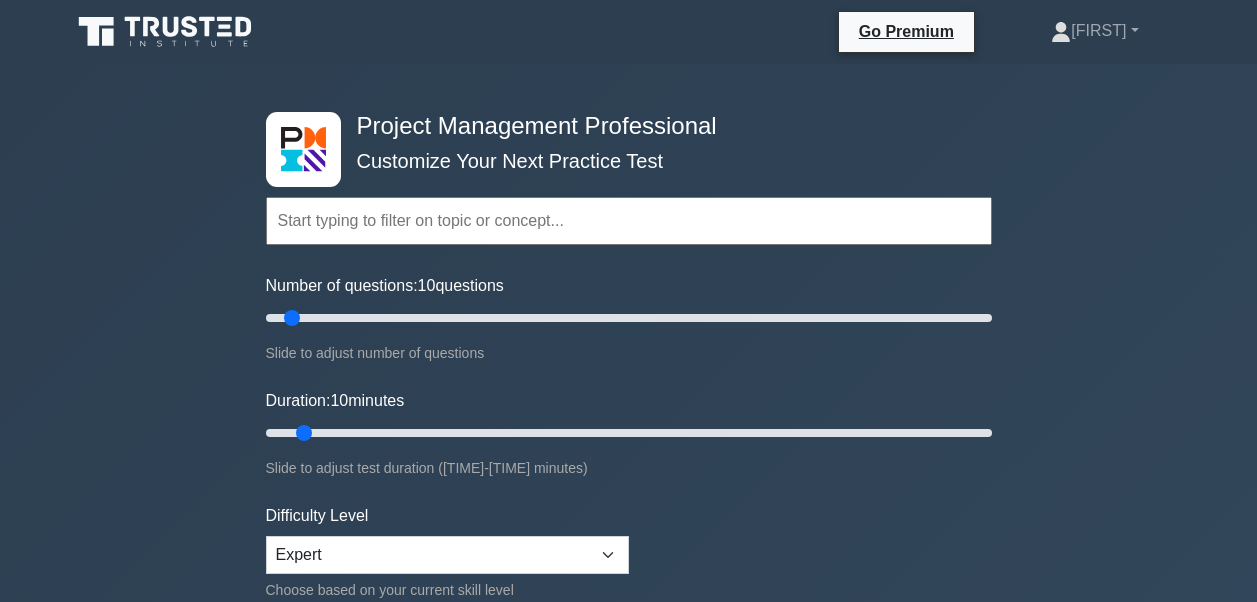 scroll, scrollTop: 0, scrollLeft: 0, axis: both 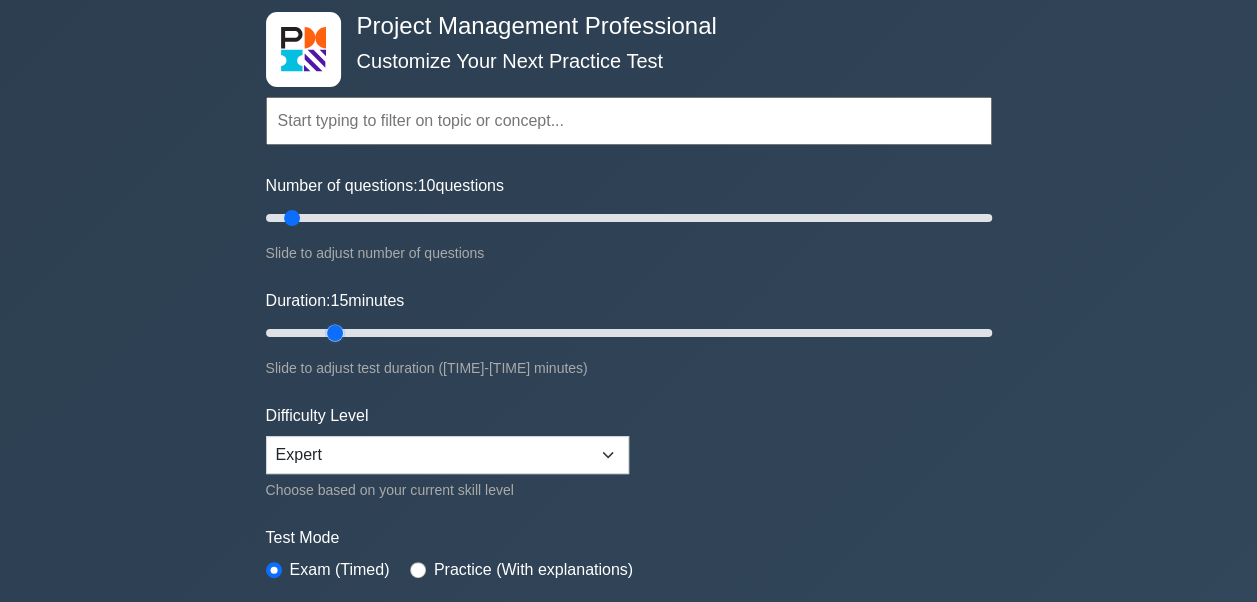 drag, startPoint x: 304, startPoint y: 327, endPoint x: 325, endPoint y: 330, distance: 21.213203 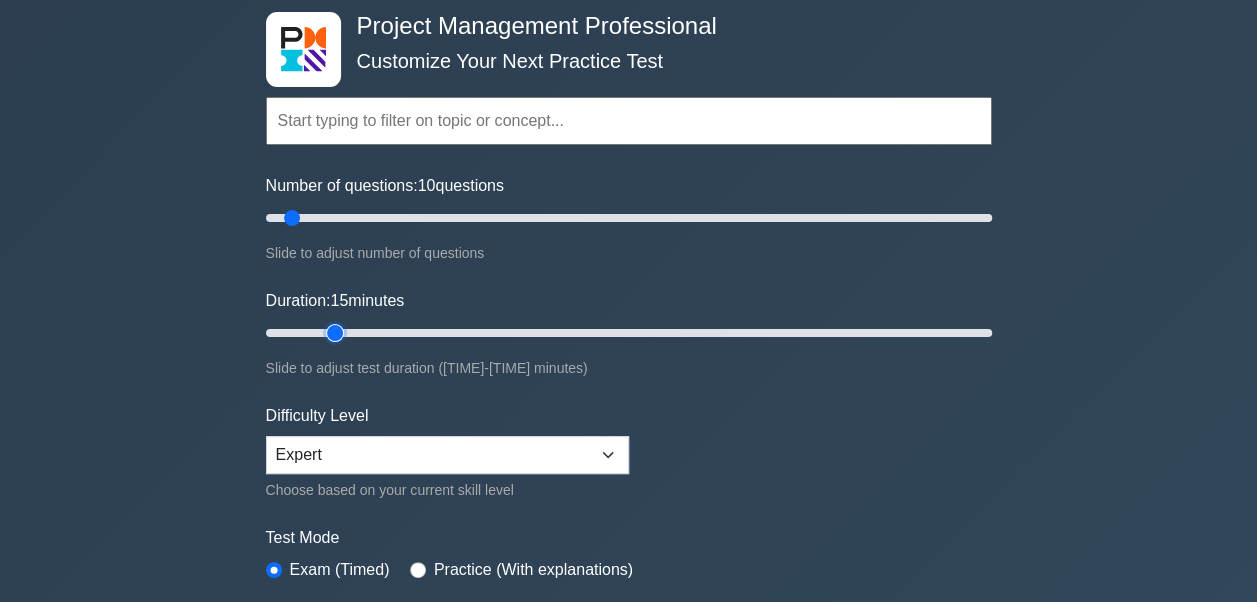 type on "15" 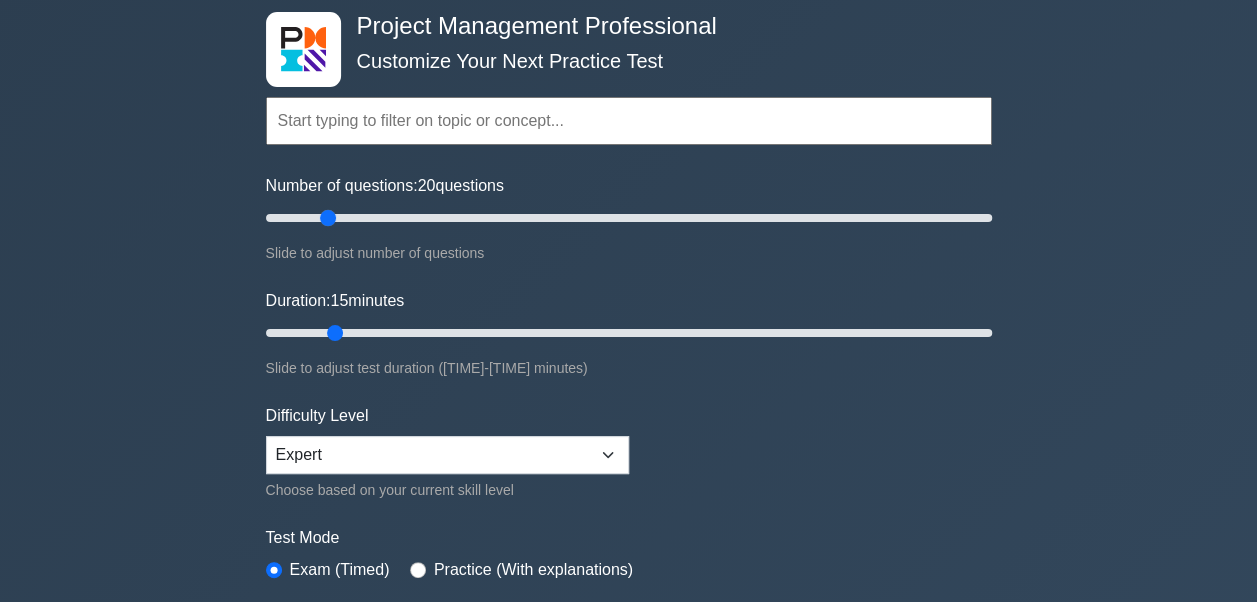 drag, startPoint x: 296, startPoint y: 214, endPoint x: 325, endPoint y: 222, distance: 30.083218 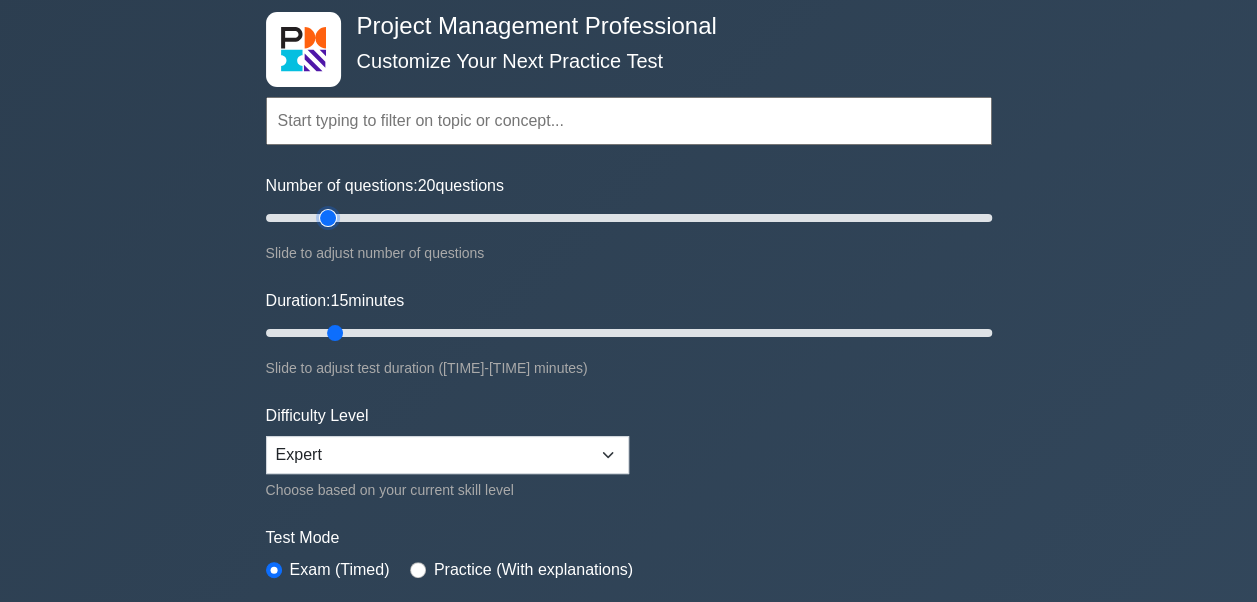 click on "Number of questions:  20  questions" at bounding box center [629, 218] 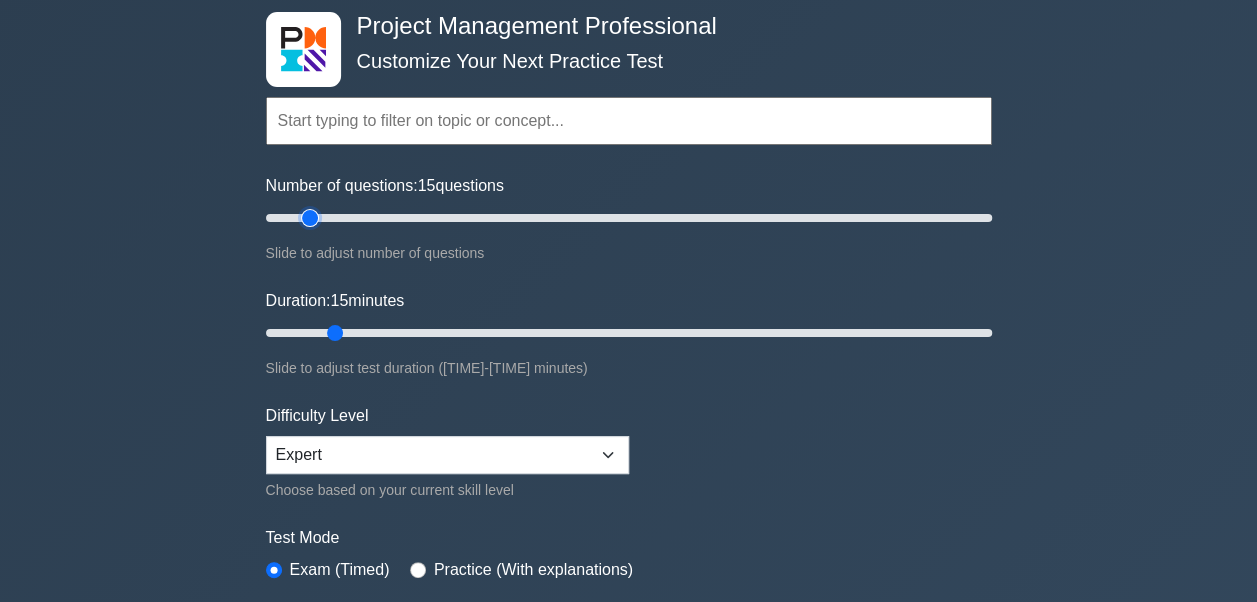 type on "[NUMBER]" 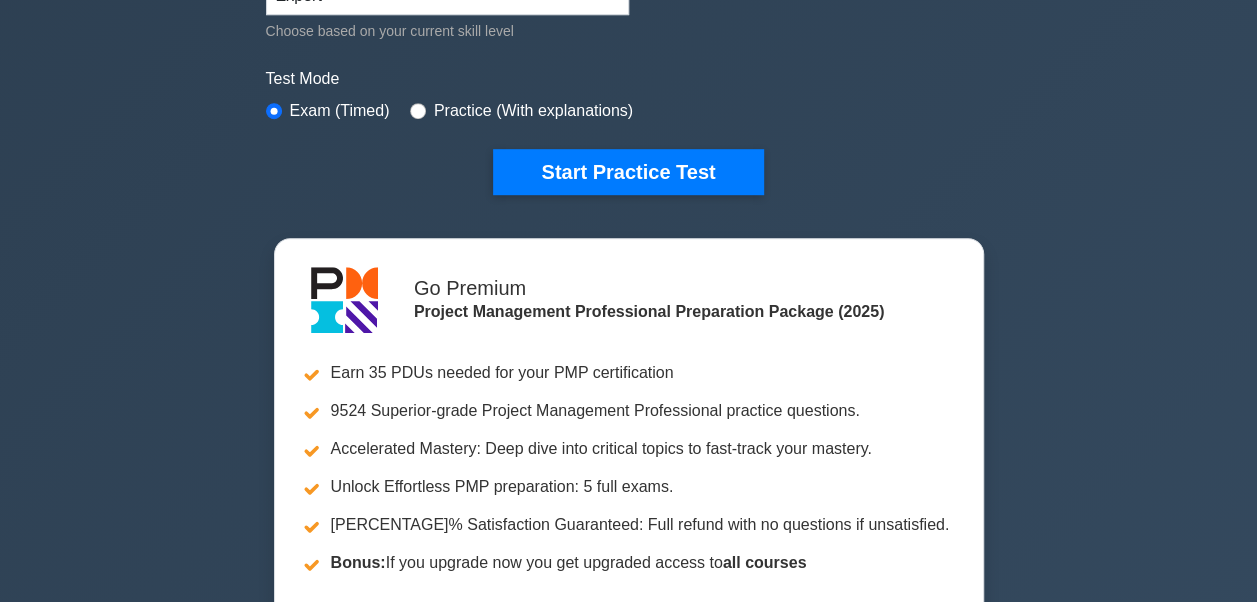 scroll, scrollTop: 600, scrollLeft: 0, axis: vertical 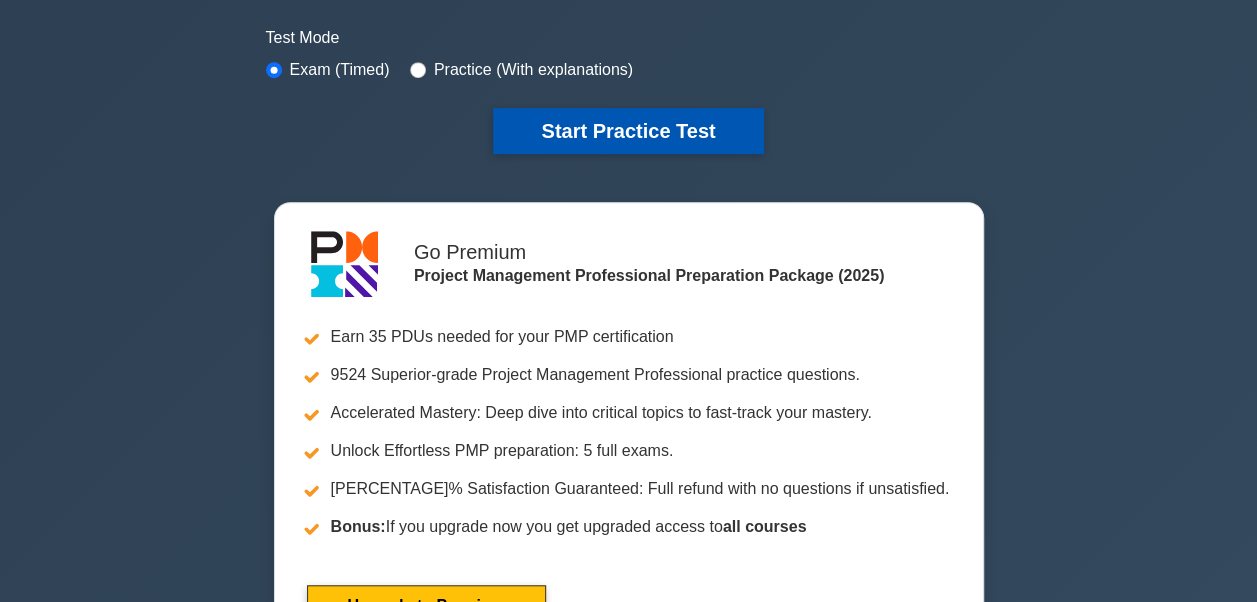 click on "Start Practice Test" at bounding box center [628, 131] 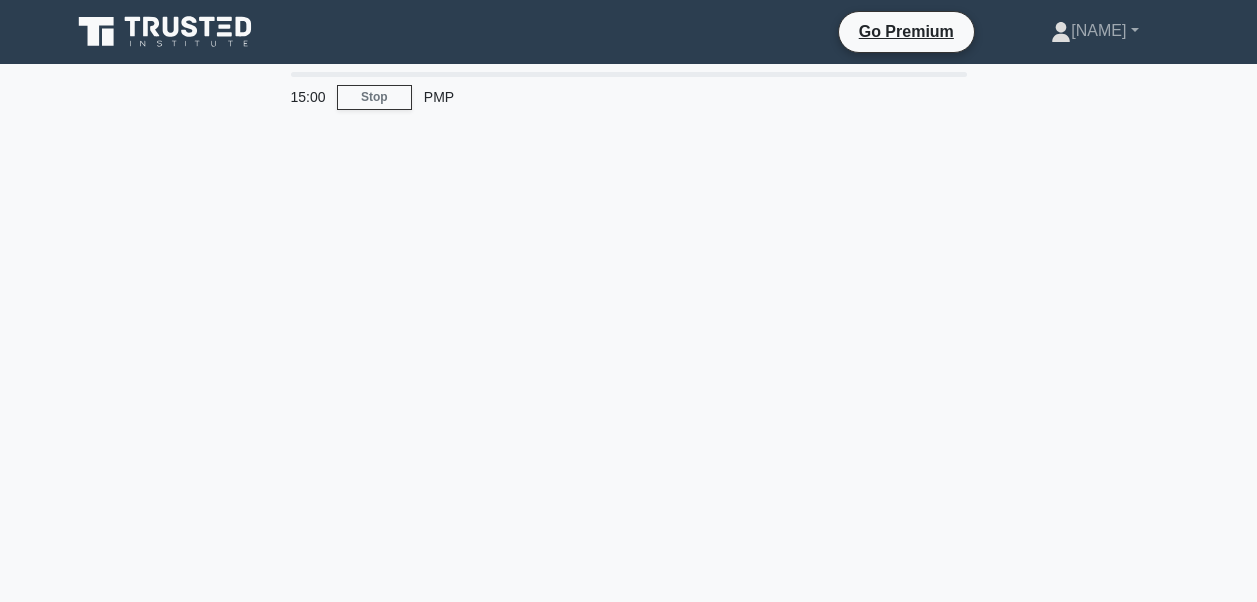 scroll, scrollTop: 0, scrollLeft: 0, axis: both 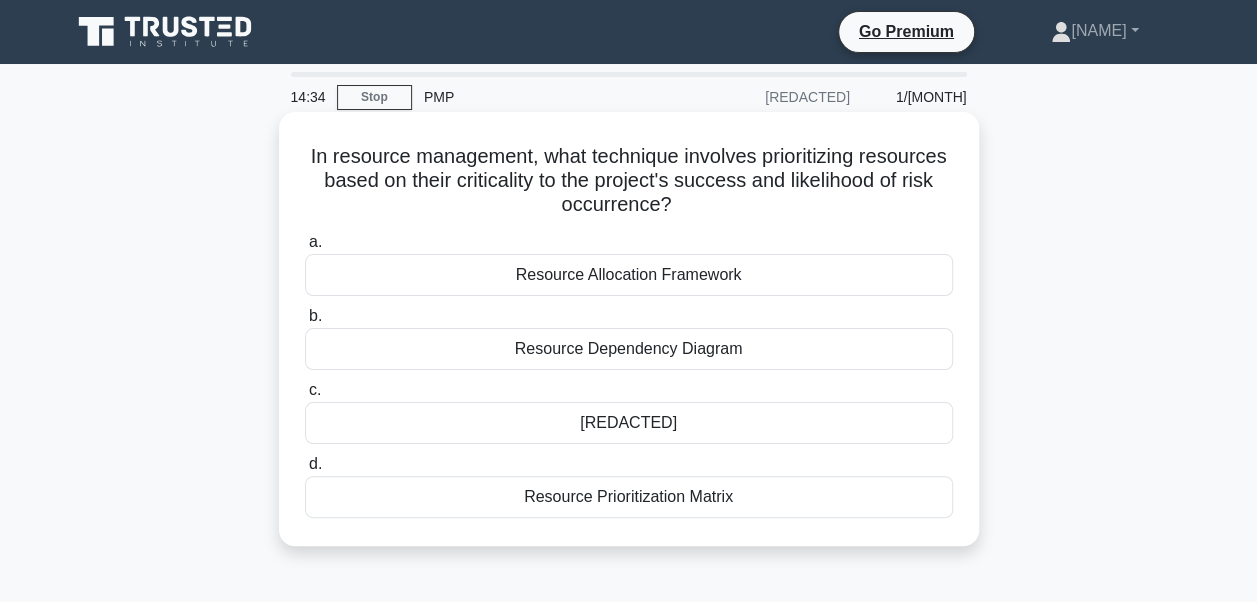 click on "Resource Prioritization Matrix" at bounding box center [629, 497] 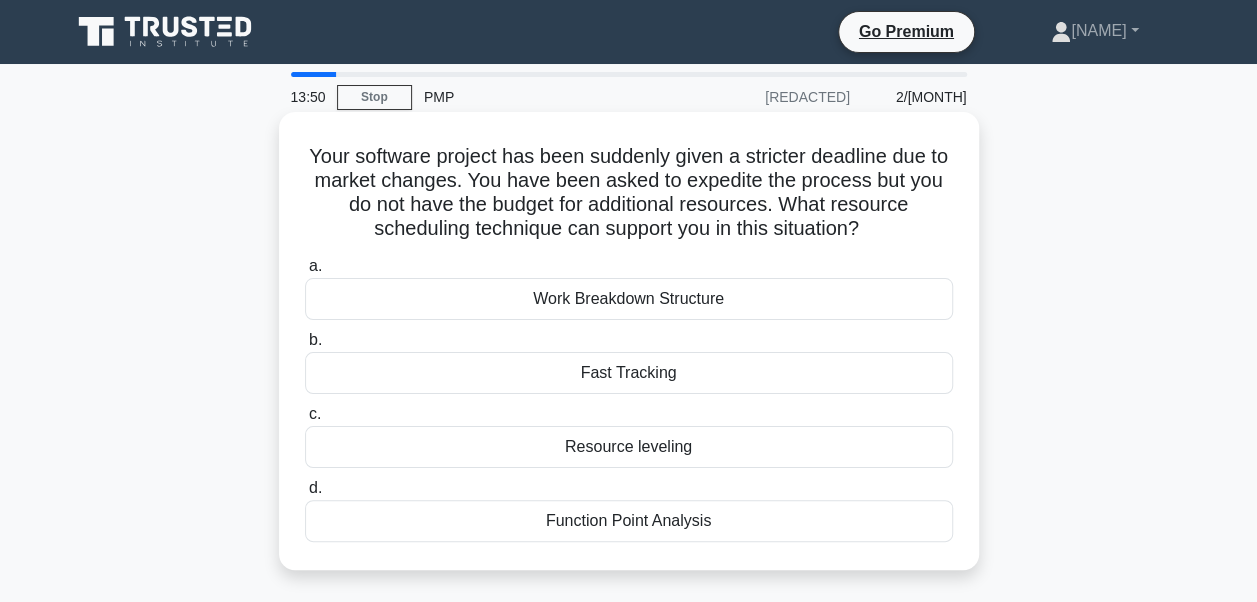 click on "Fast Tracking" at bounding box center [629, 373] 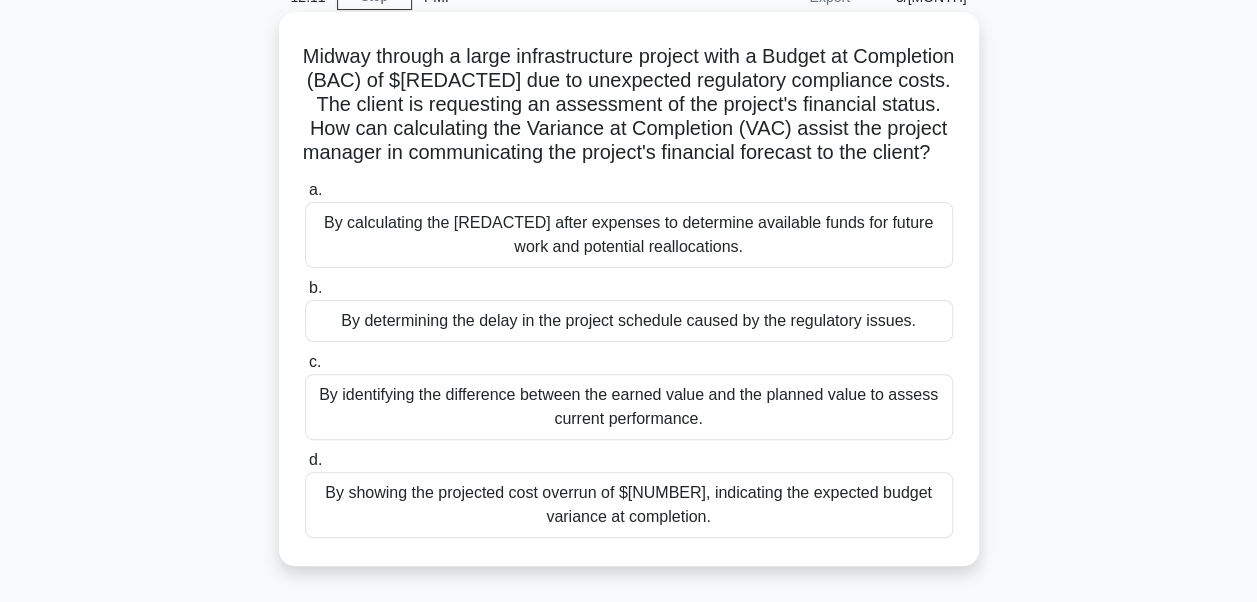scroll, scrollTop: 200, scrollLeft: 0, axis: vertical 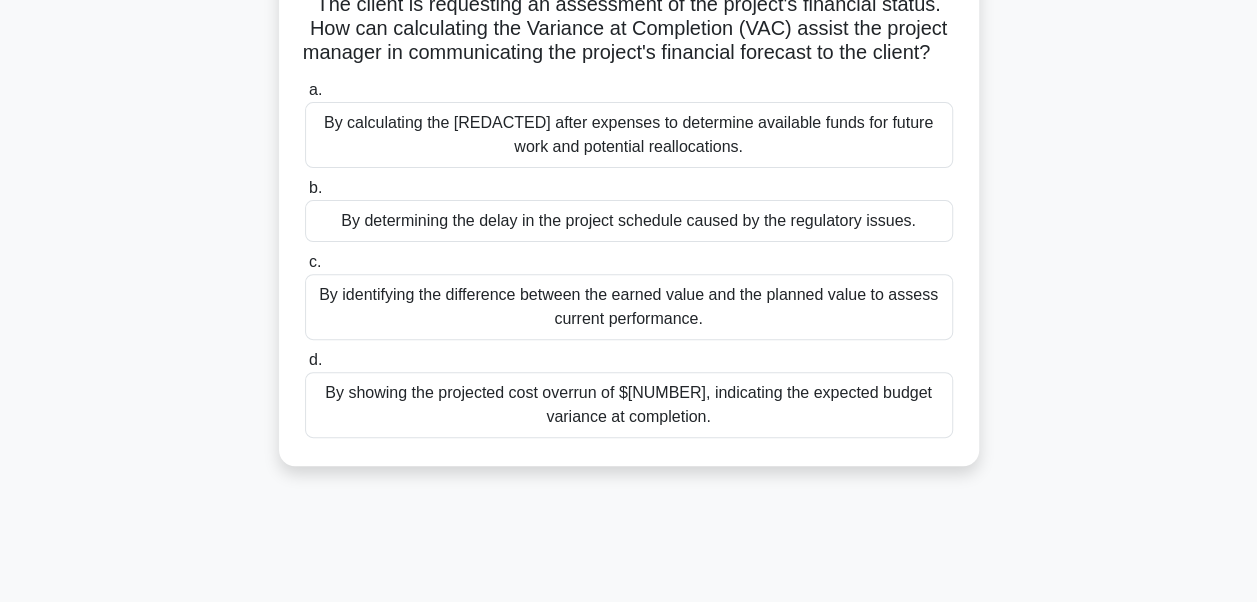 click on "By showing the projected cost overrun of $500,000, indicating the expected budget variance at completion." at bounding box center (629, 405) 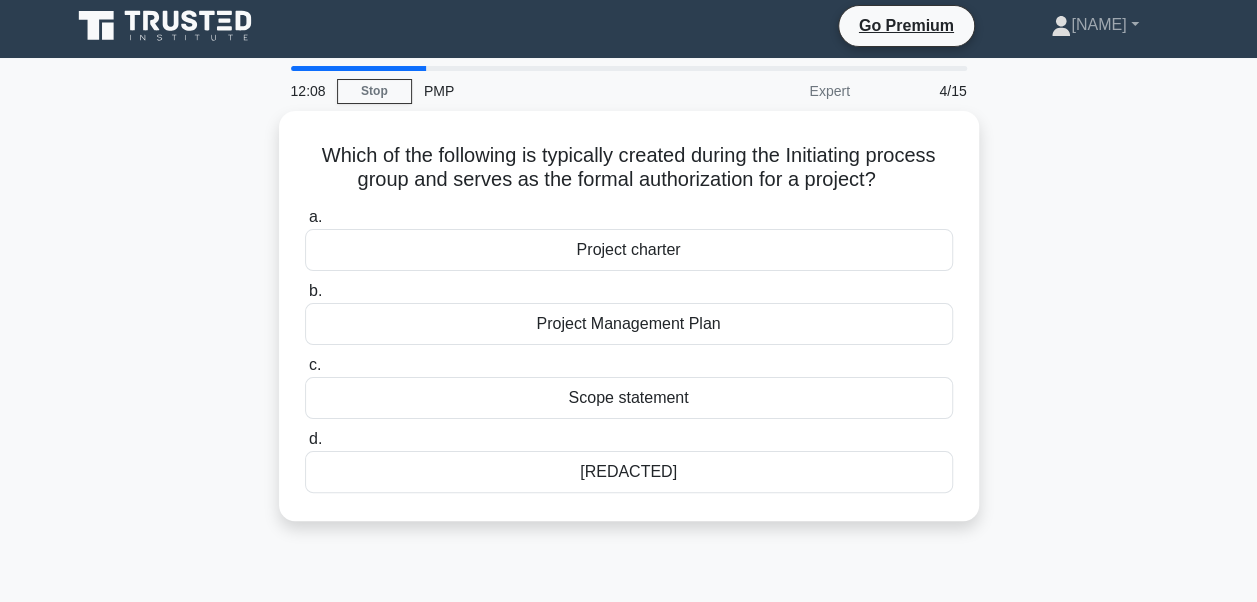 scroll, scrollTop: 0, scrollLeft: 0, axis: both 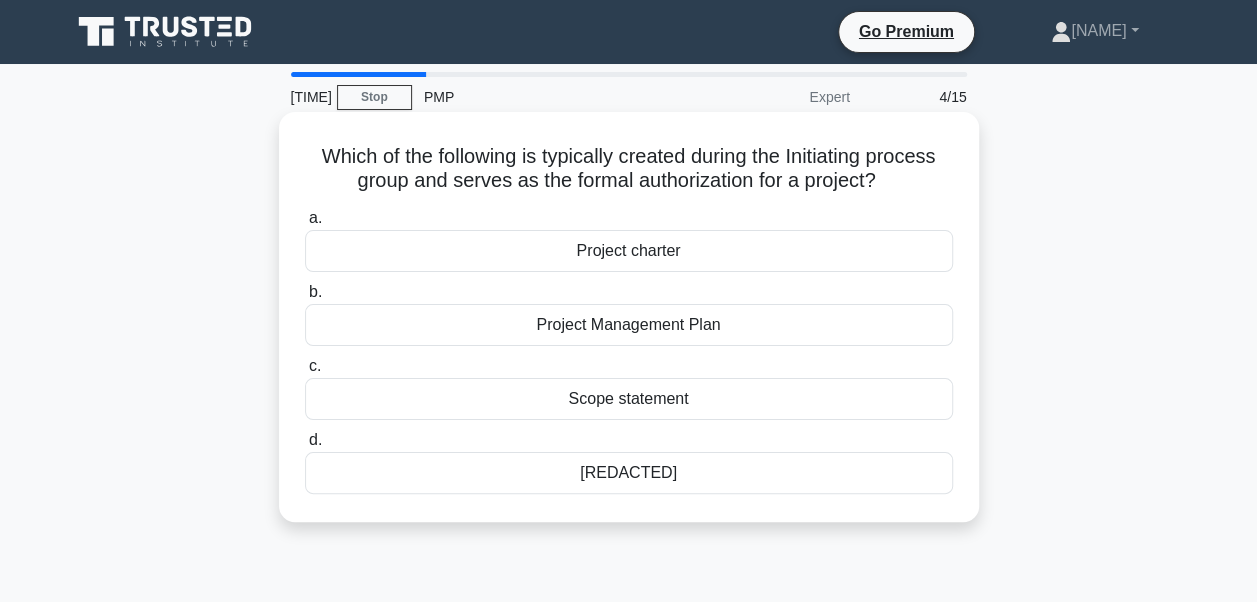 click on "Project charter" at bounding box center (629, 251) 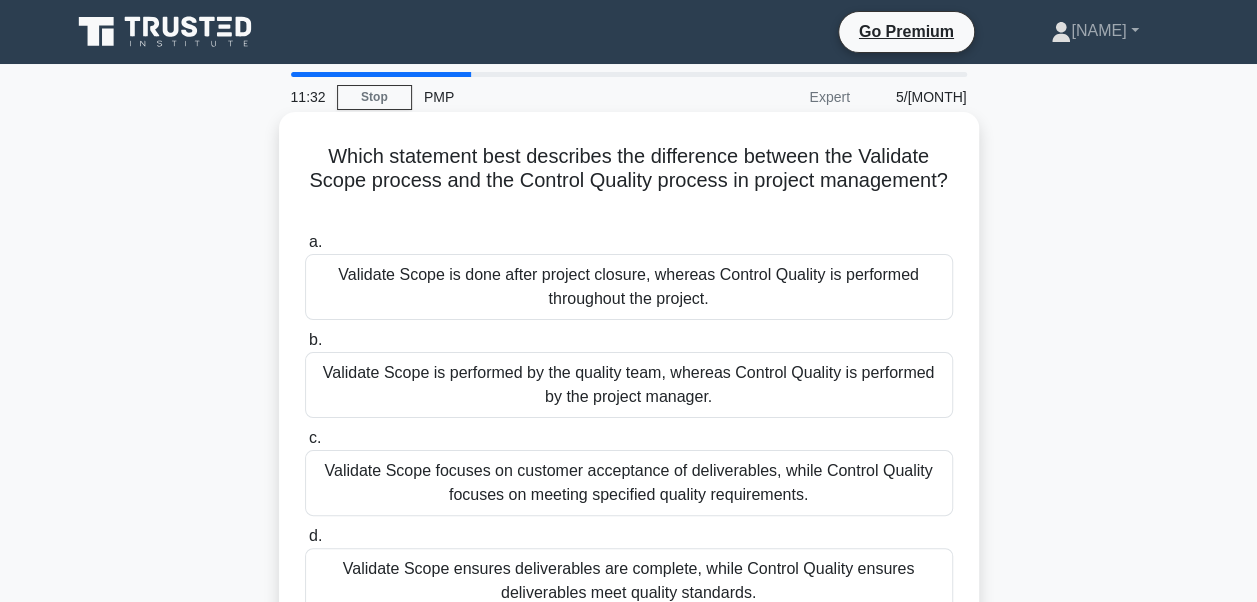 scroll, scrollTop: 100, scrollLeft: 0, axis: vertical 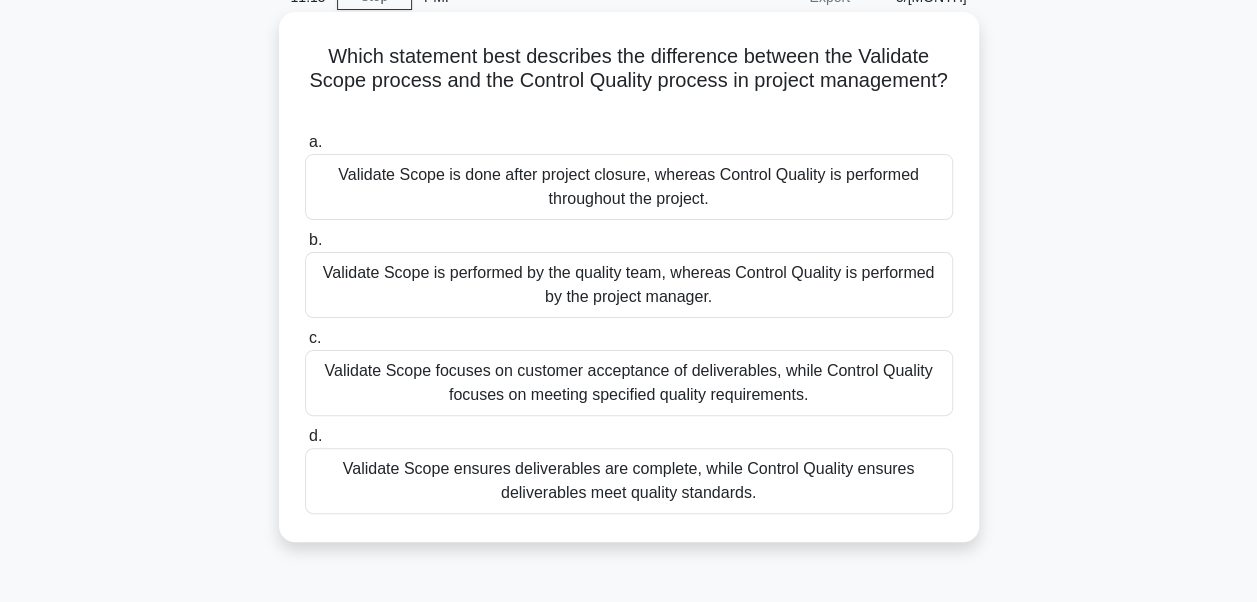 click on "Validate Scope ensures deliverables are complete, while Control Quality ensures deliverables meet quality standards." at bounding box center (629, 481) 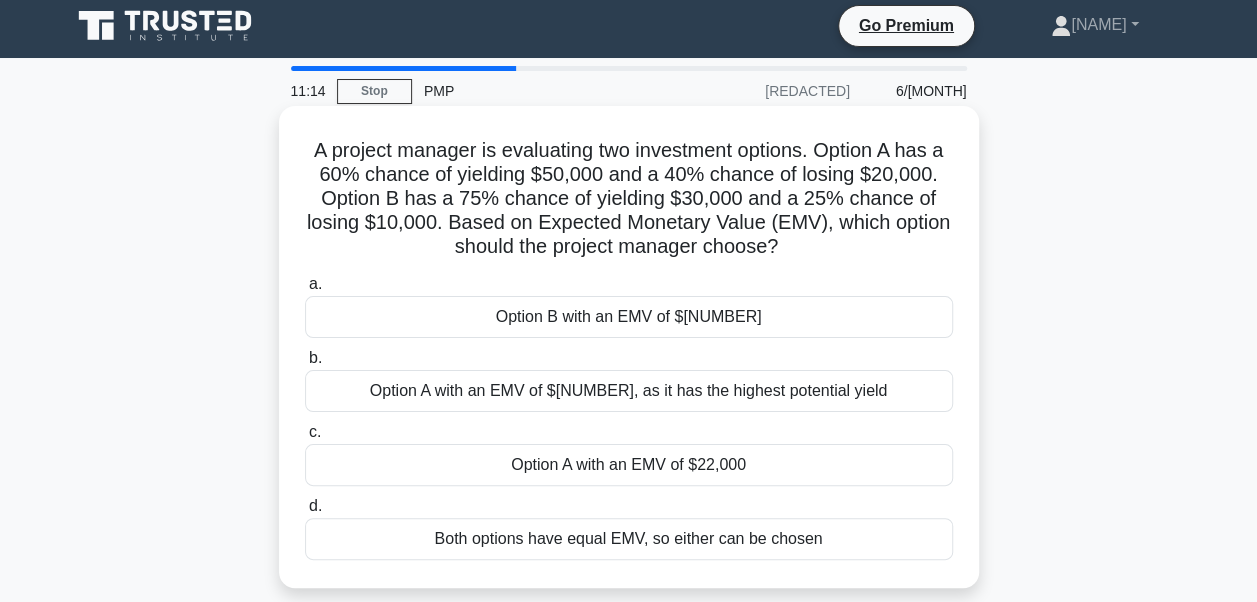 scroll, scrollTop: 0, scrollLeft: 0, axis: both 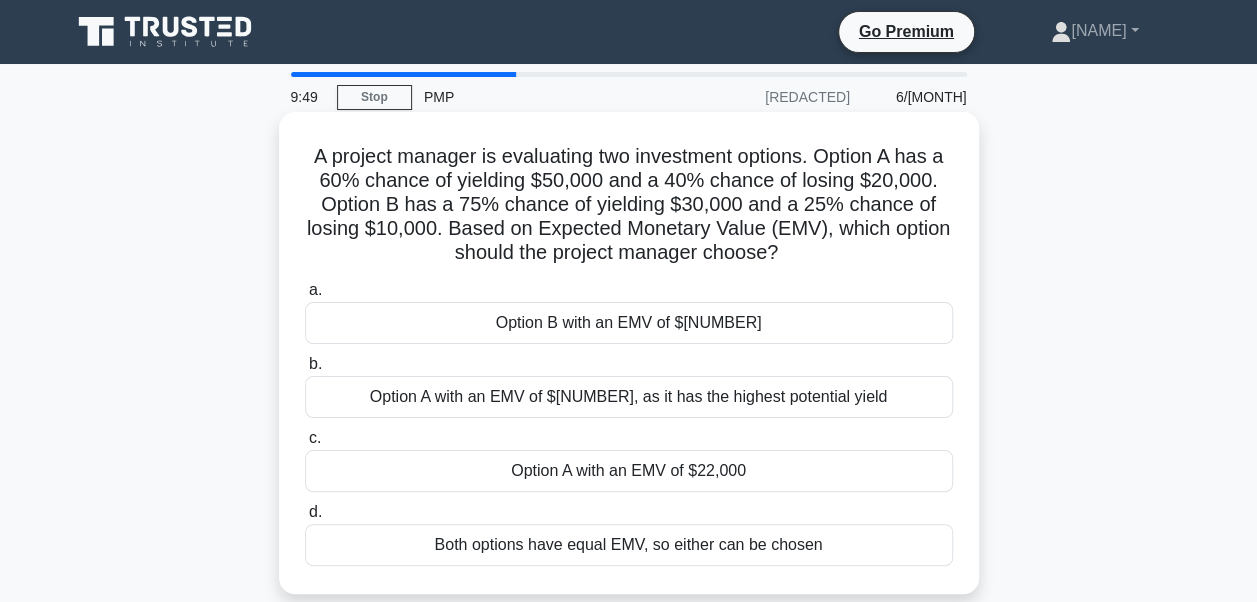 click on "Option B with an EMV of $20,000" at bounding box center (629, 323) 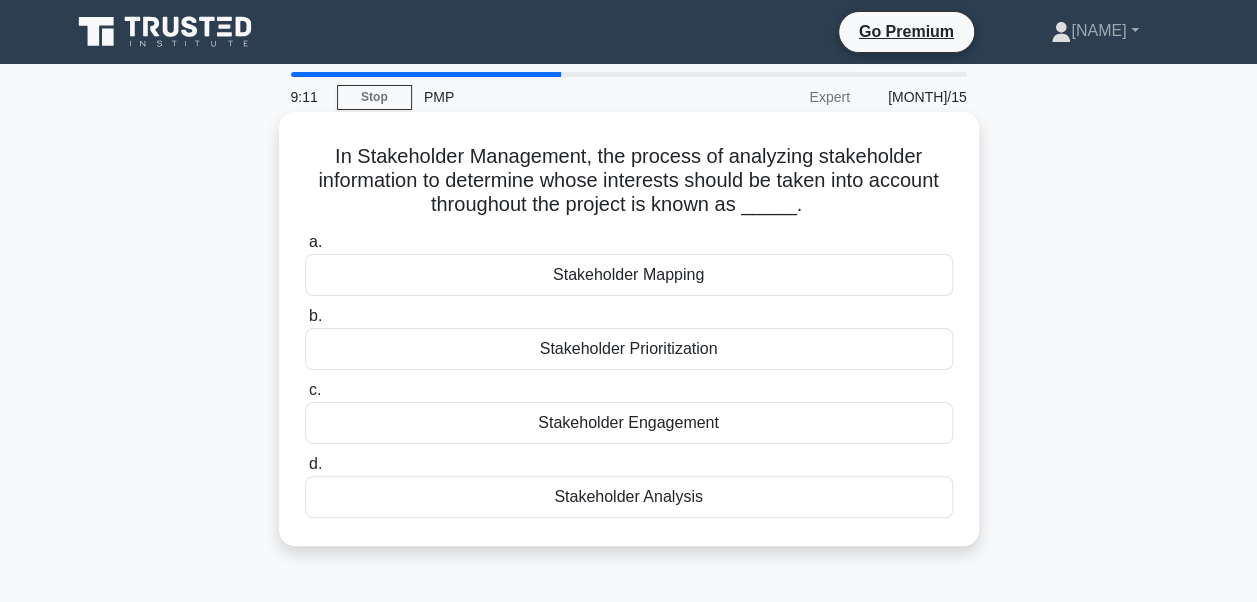 click on "Stakeholder Analysis" at bounding box center [629, 497] 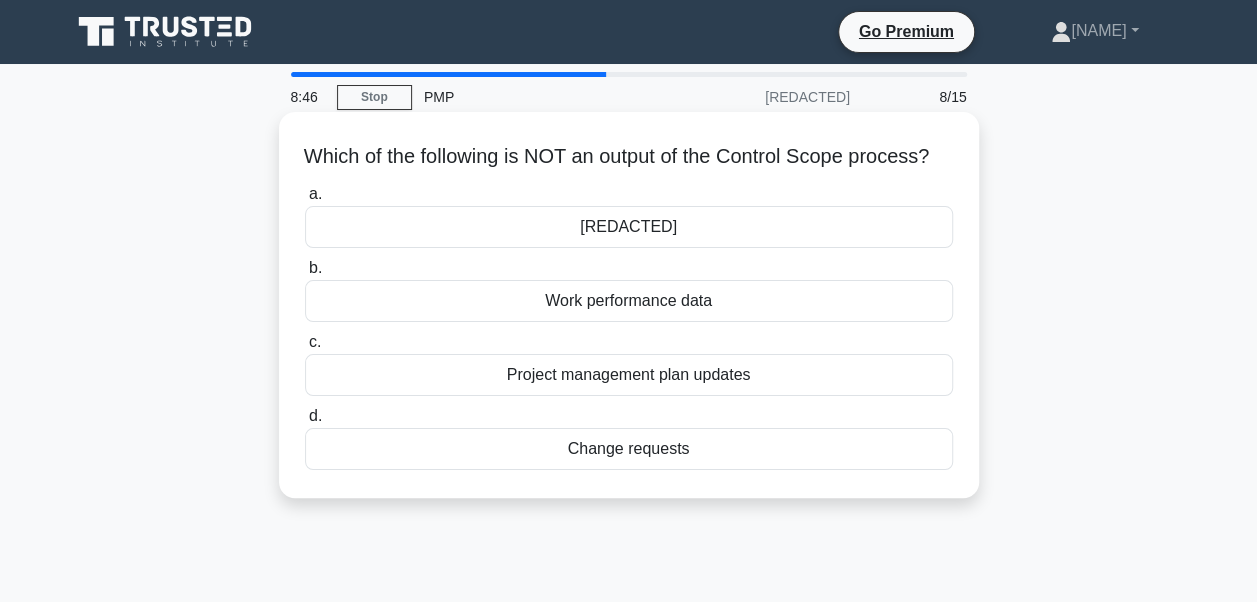 click on "Stakeholder register" at bounding box center (629, 227) 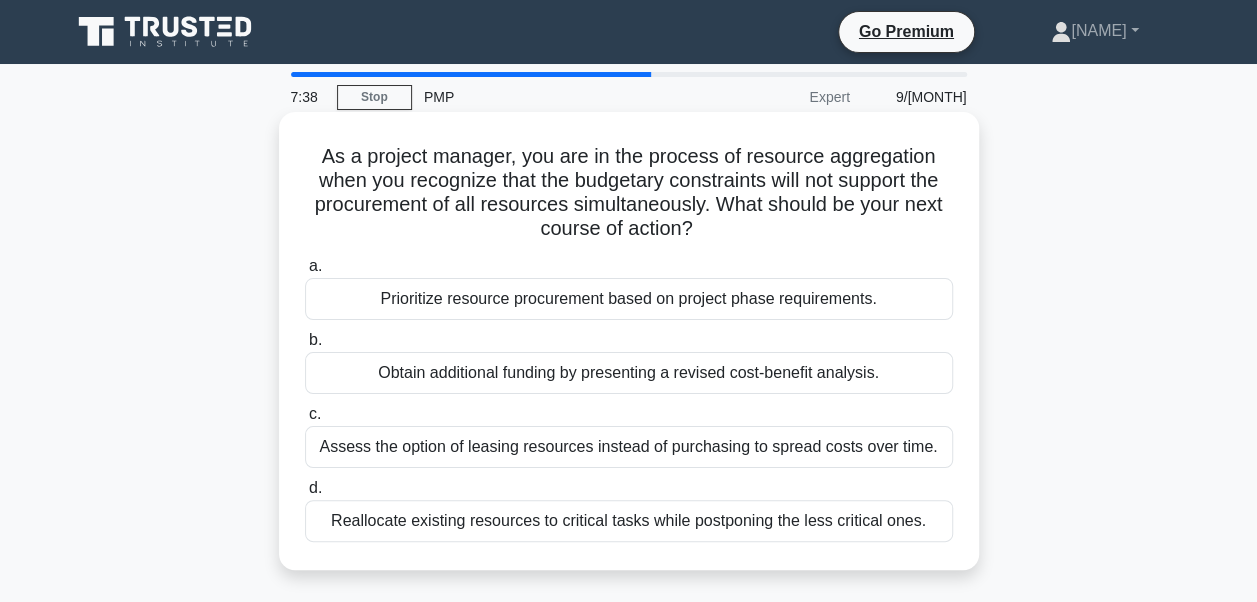 click on "Prioritize resource procurement based on project phase requirements." at bounding box center [629, 299] 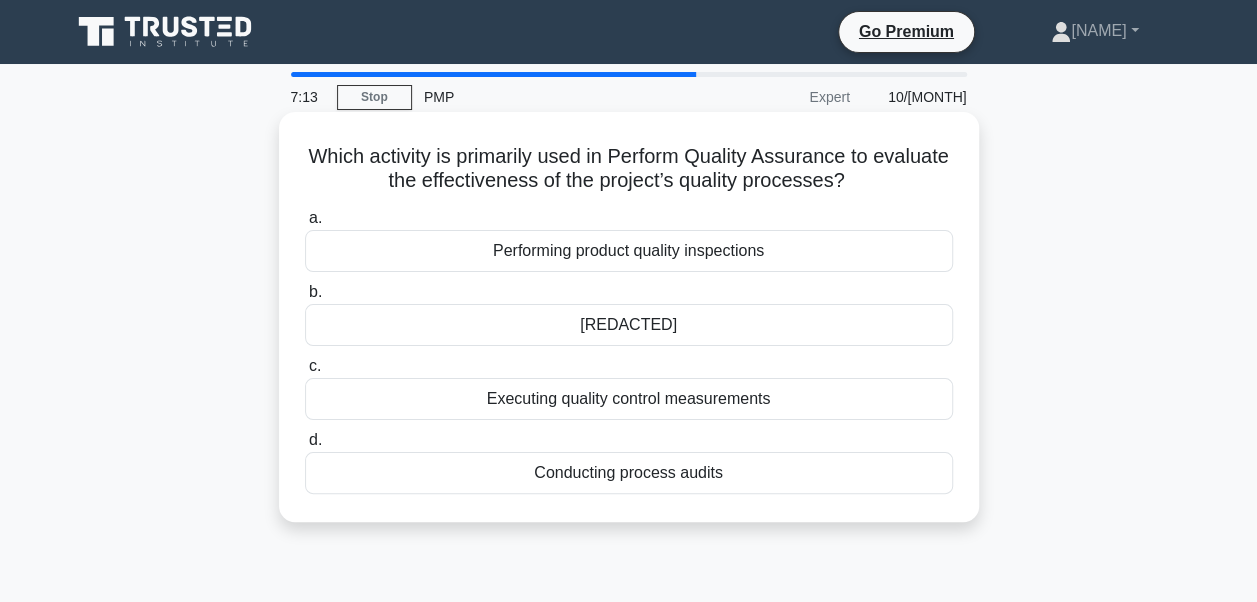 click on "Conducting process audits" at bounding box center (629, 473) 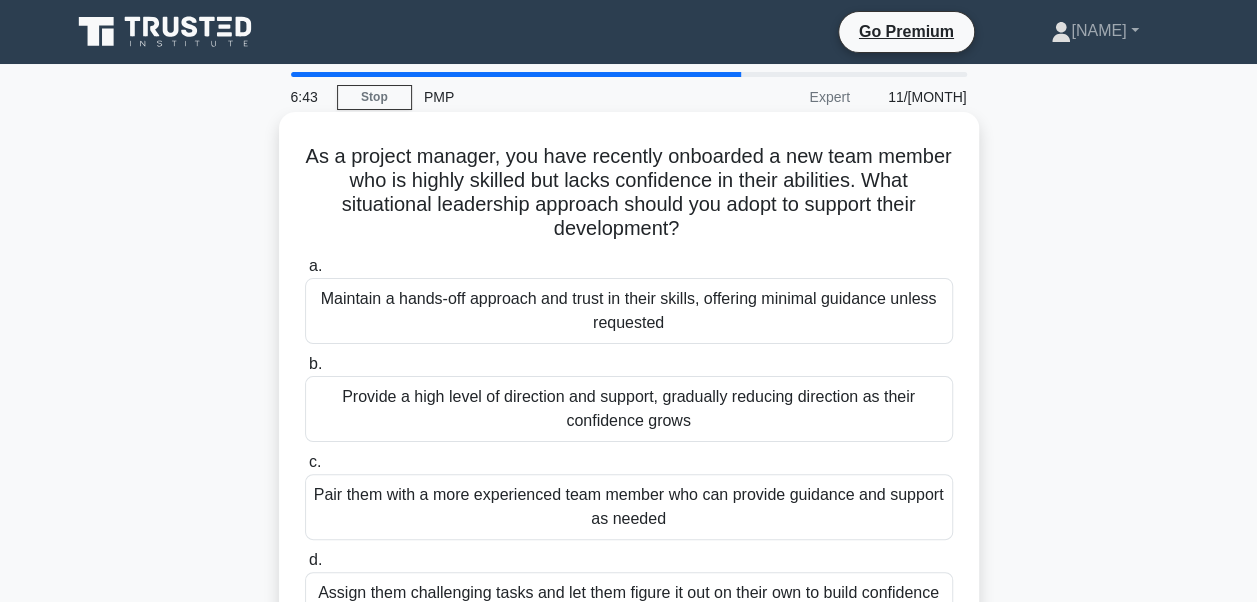 scroll, scrollTop: 100, scrollLeft: 0, axis: vertical 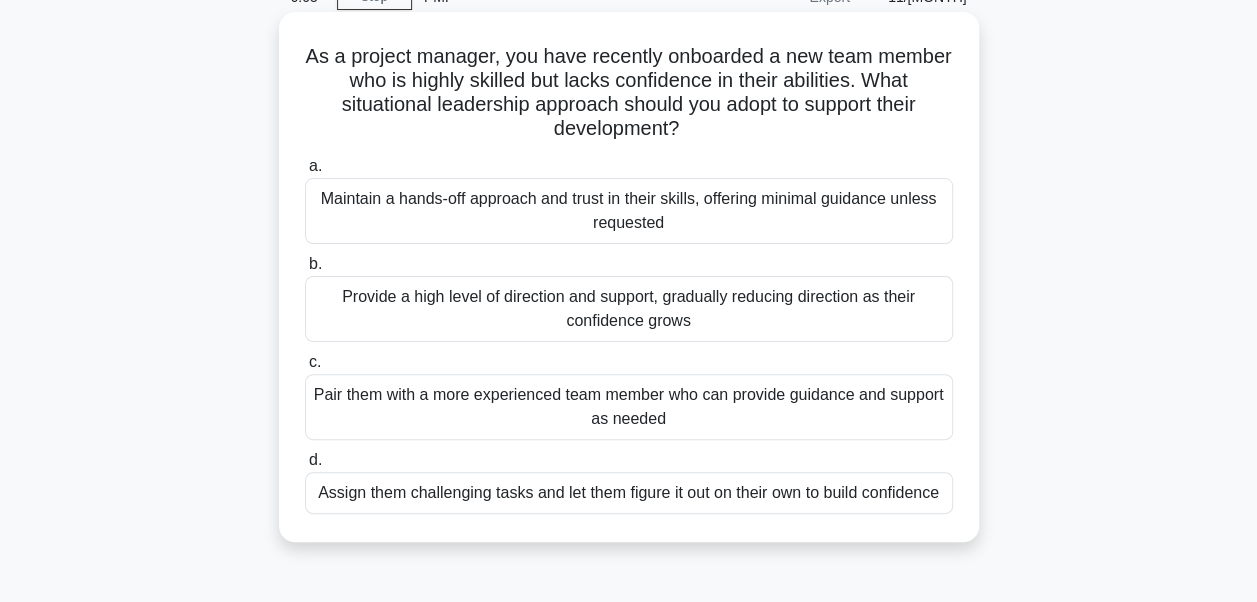 click on "Provide a high level of direction and support, gradually reducing direction as their confidence grows" at bounding box center (629, 309) 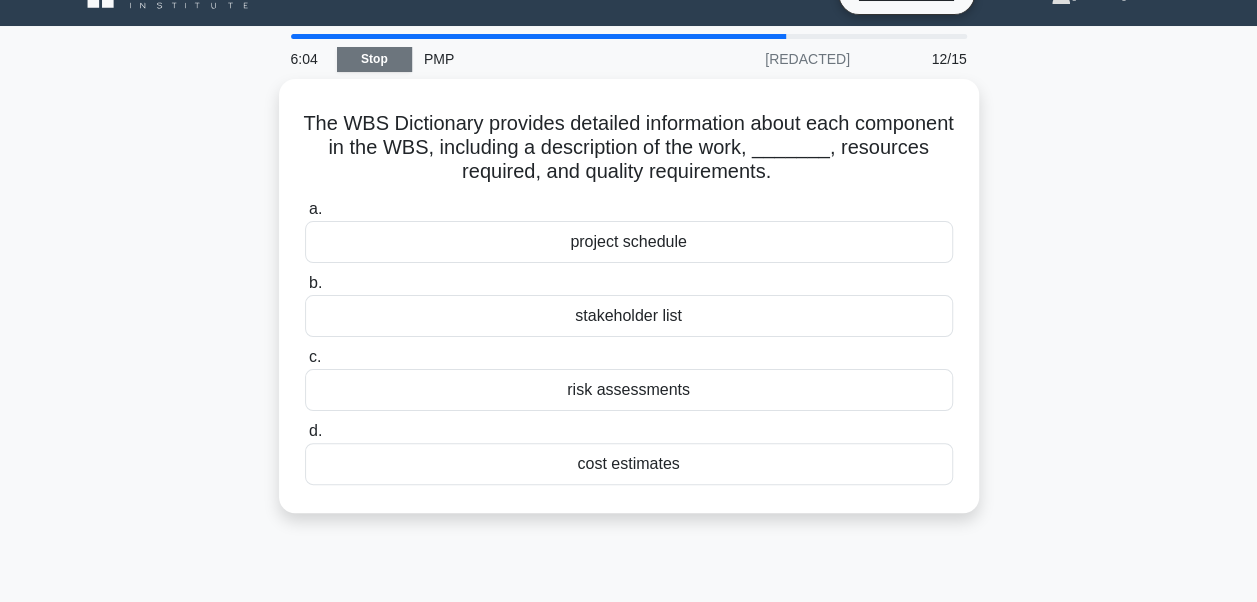 scroll, scrollTop: 0, scrollLeft: 0, axis: both 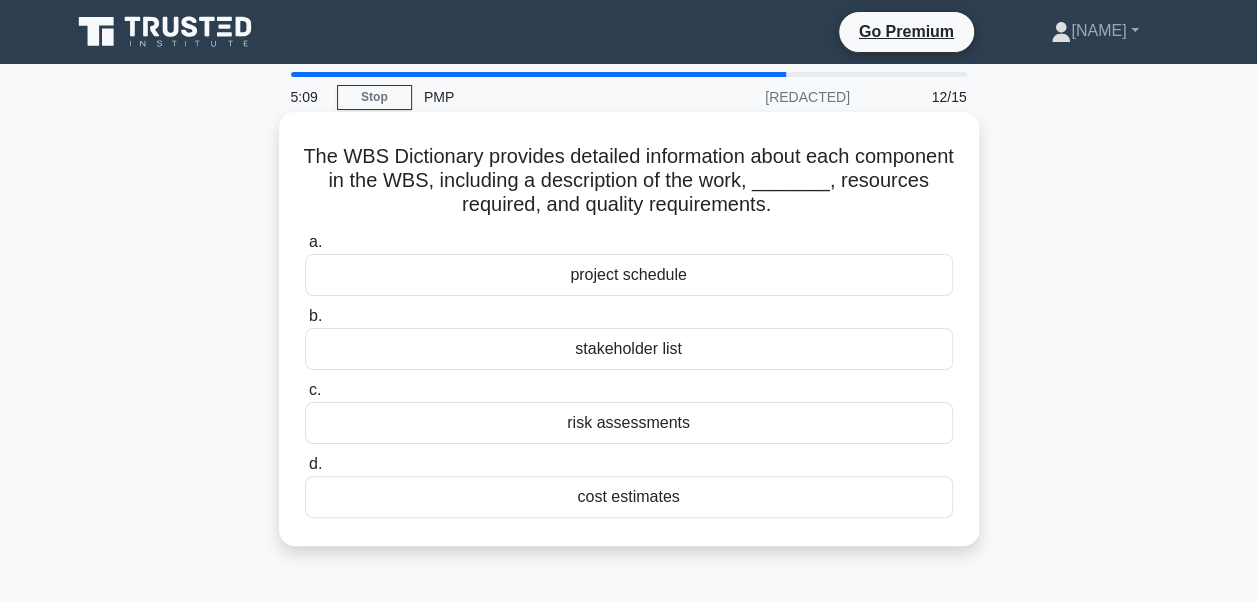 click on "cost estimates" at bounding box center [629, 497] 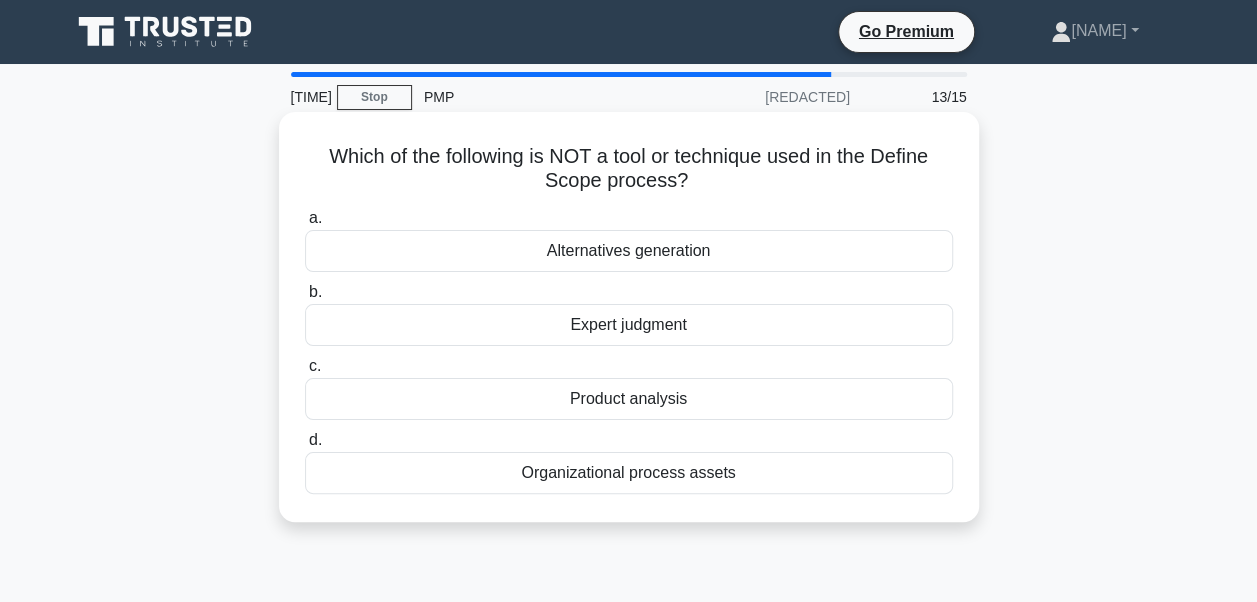 click on "Alternatives generation" at bounding box center (629, 251) 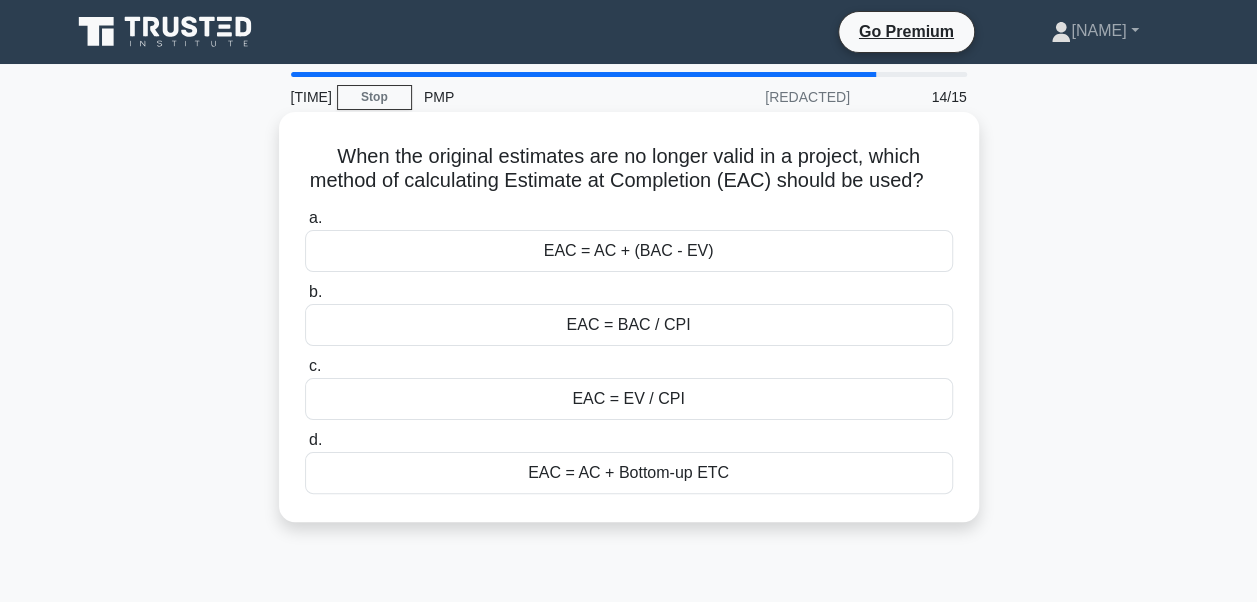 click on "EAC = AC + (BAC - EV)" at bounding box center [629, 251] 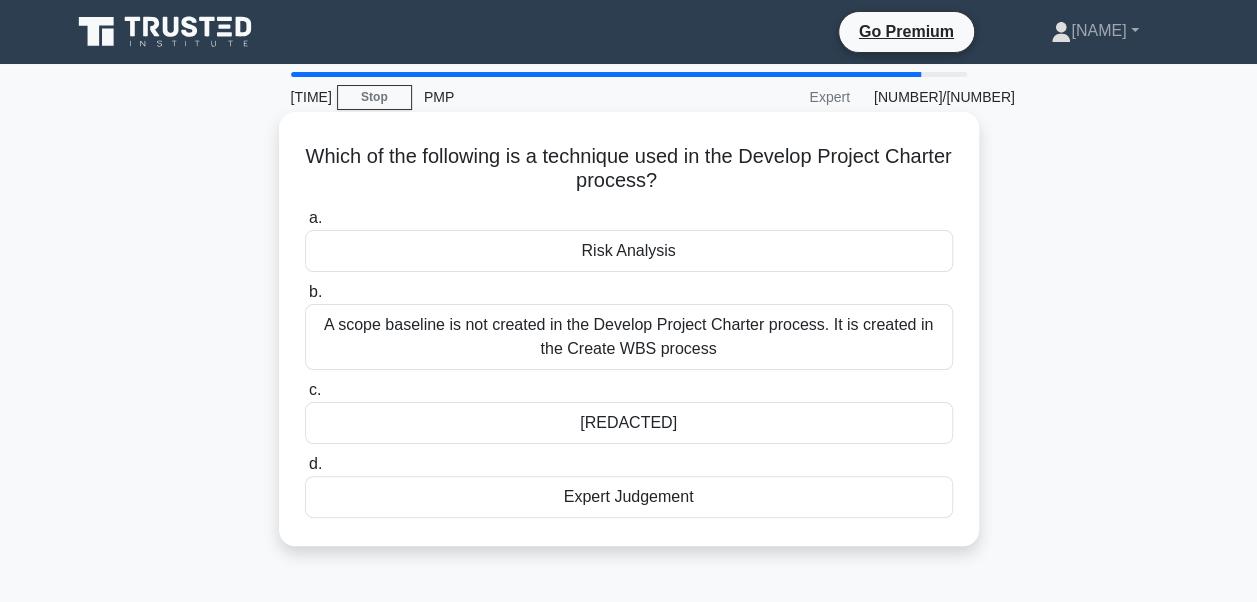 click on "Expert Judgement" at bounding box center [629, 497] 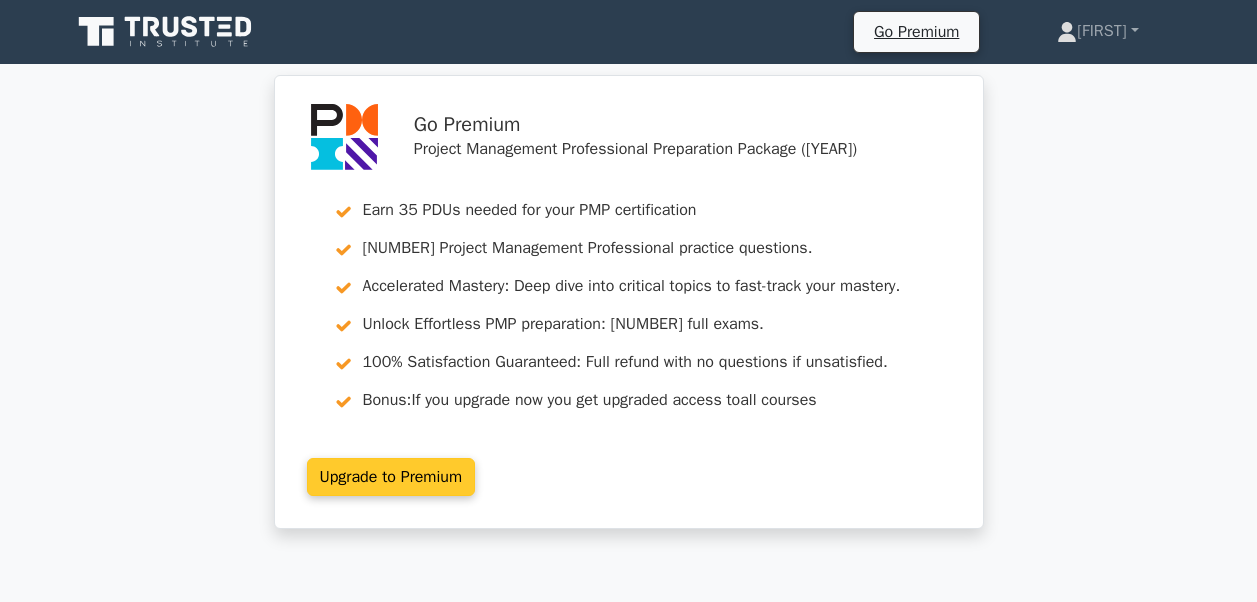 scroll, scrollTop: 0, scrollLeft: 0, axis: both 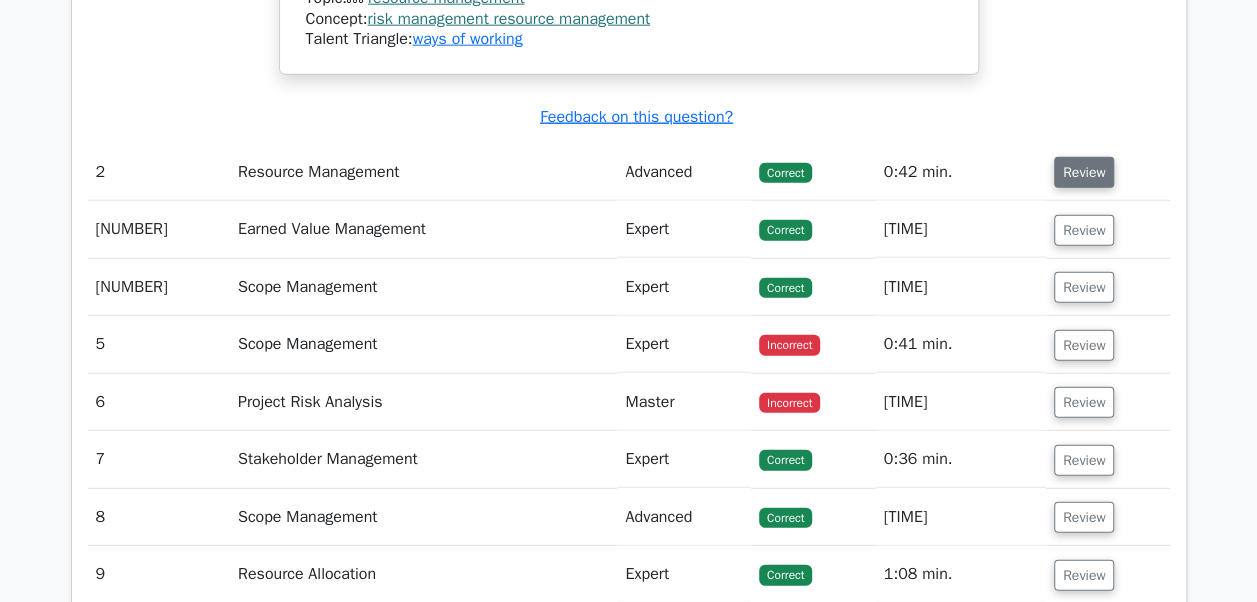 click on "Review" at bounding box center [1084, 172] 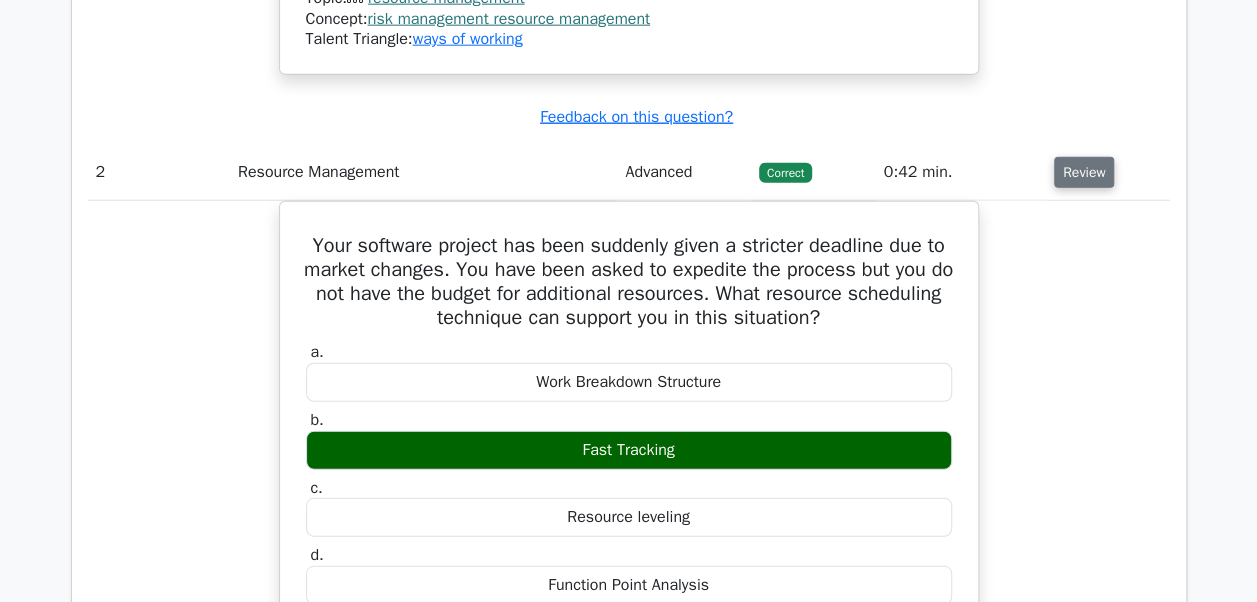 click on "Review" at bounding box center (1084, 172) 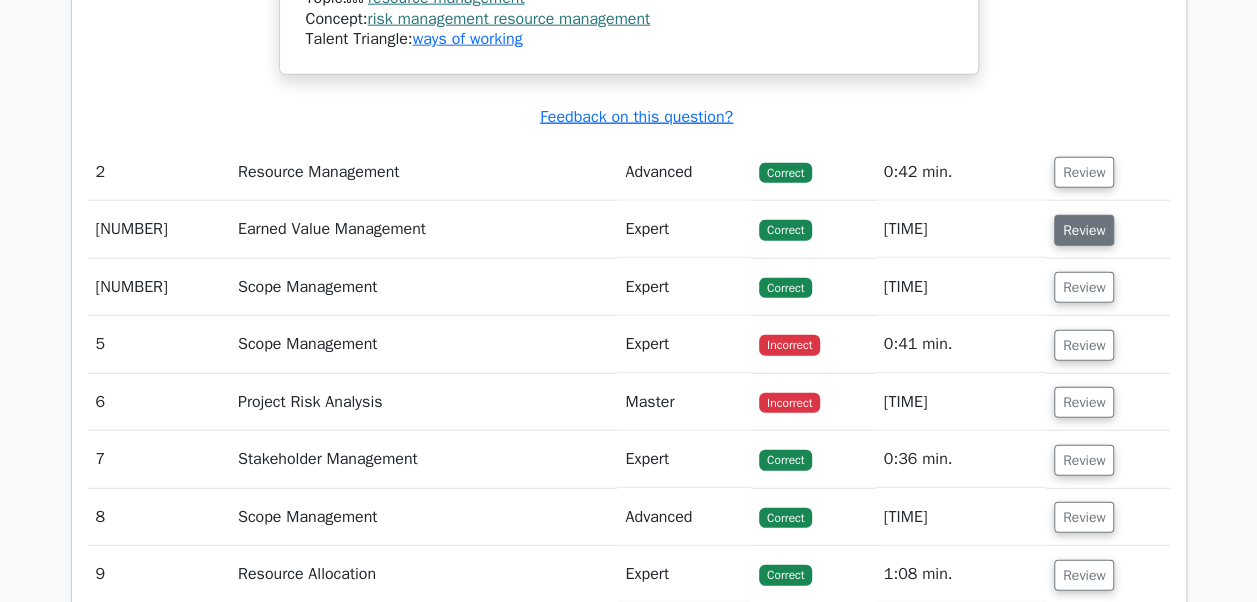 click on "Review" at bounding box center (1084, 230) 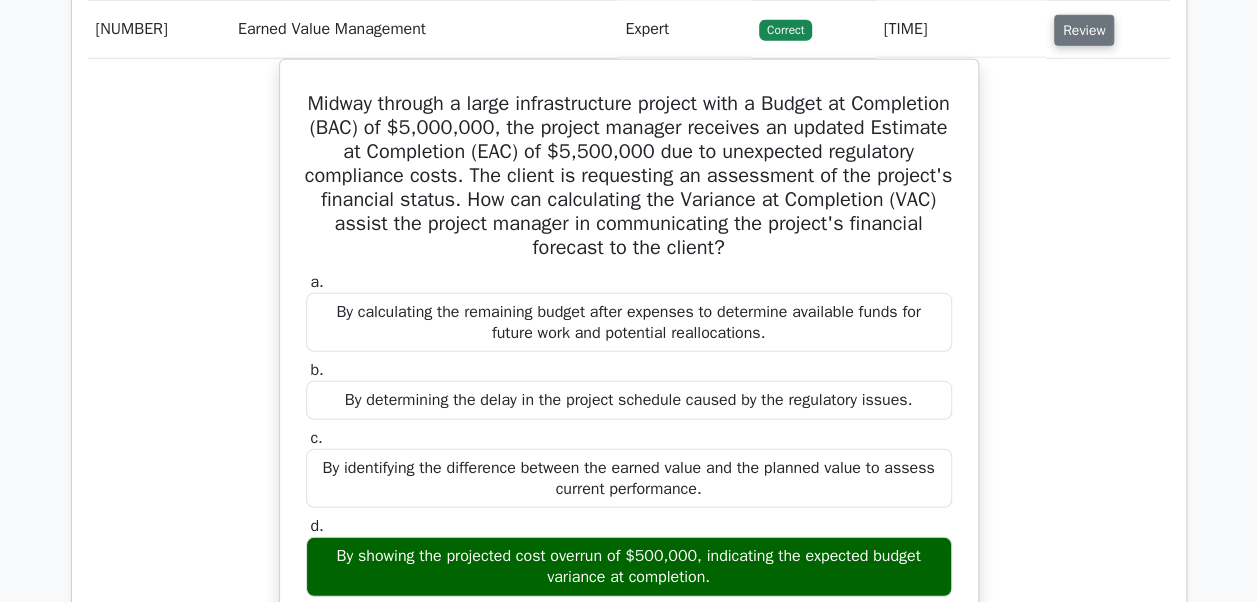 scroll, scrollTop: 2600, scrollLeft: 0, axis: vertical 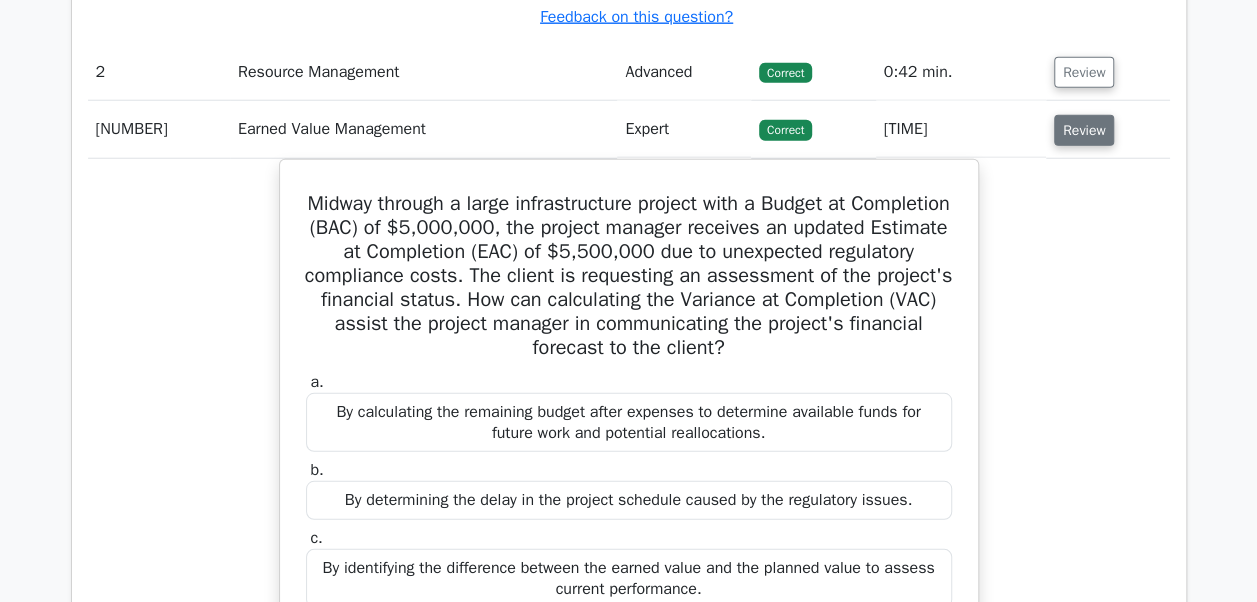 click on "Review" at bounding box center [1084, 130] 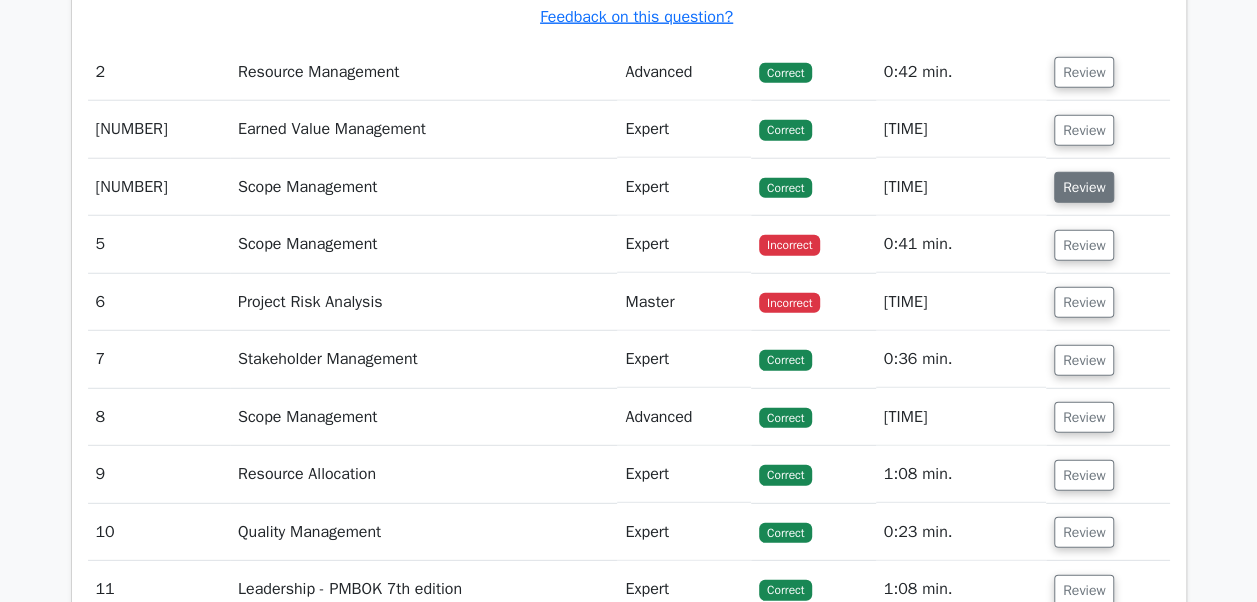 click on "Review" at bounding box center [1084, 187] 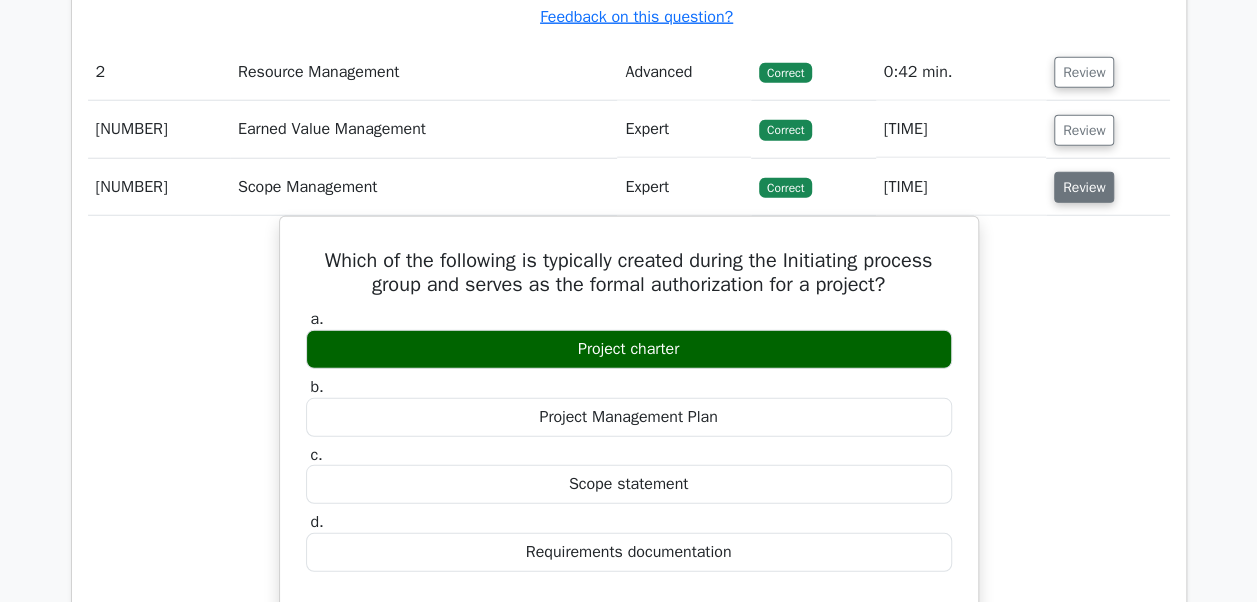 click on "Review" at bounding box center (1084, 187) 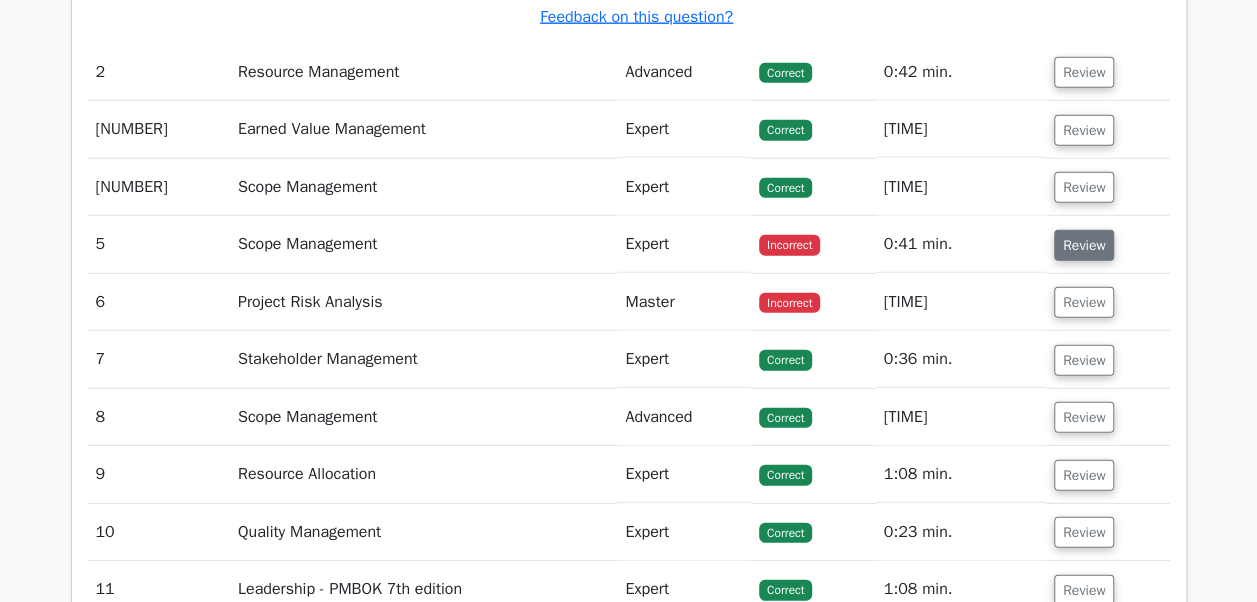click on "Review" at bounding box center [1084, 245] 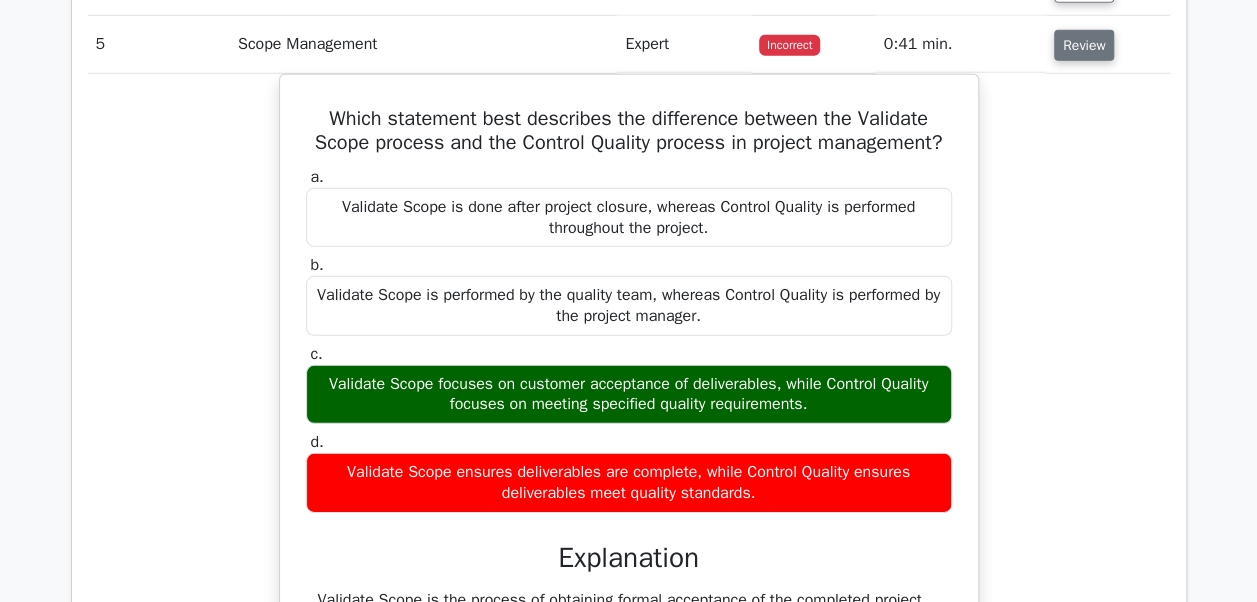 scroll, scrollTop: 2600, scrollLeft: 0, axis: vertical 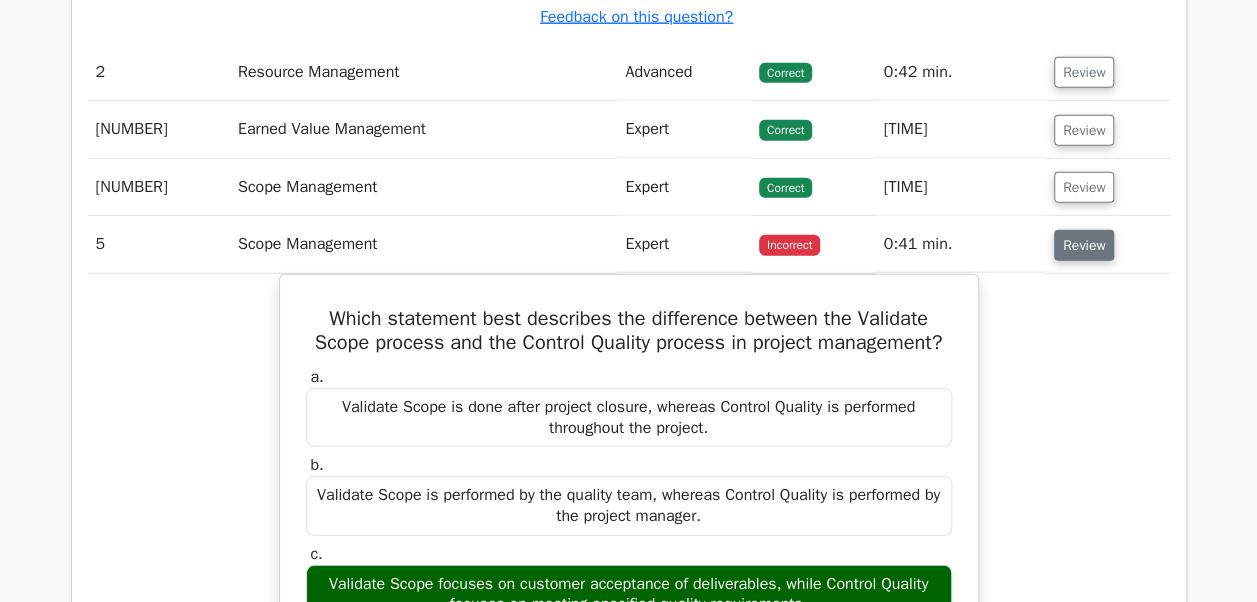 click on "Review" at bounding box center (1084, 245) 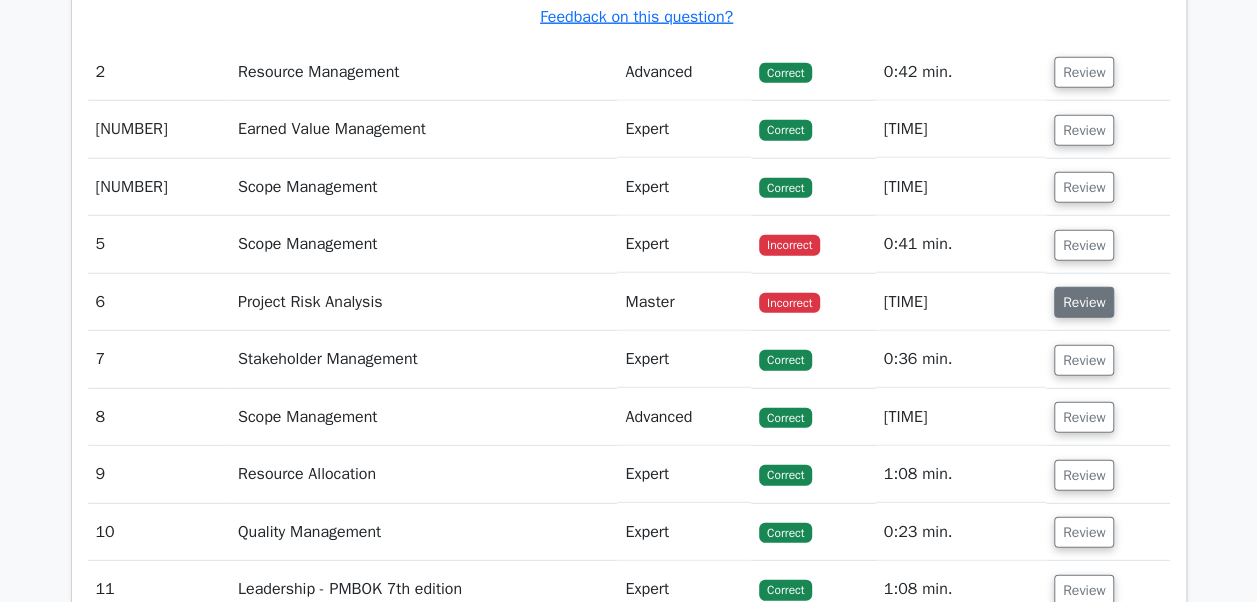 click on "Review" at bounding box center (1084, 302) 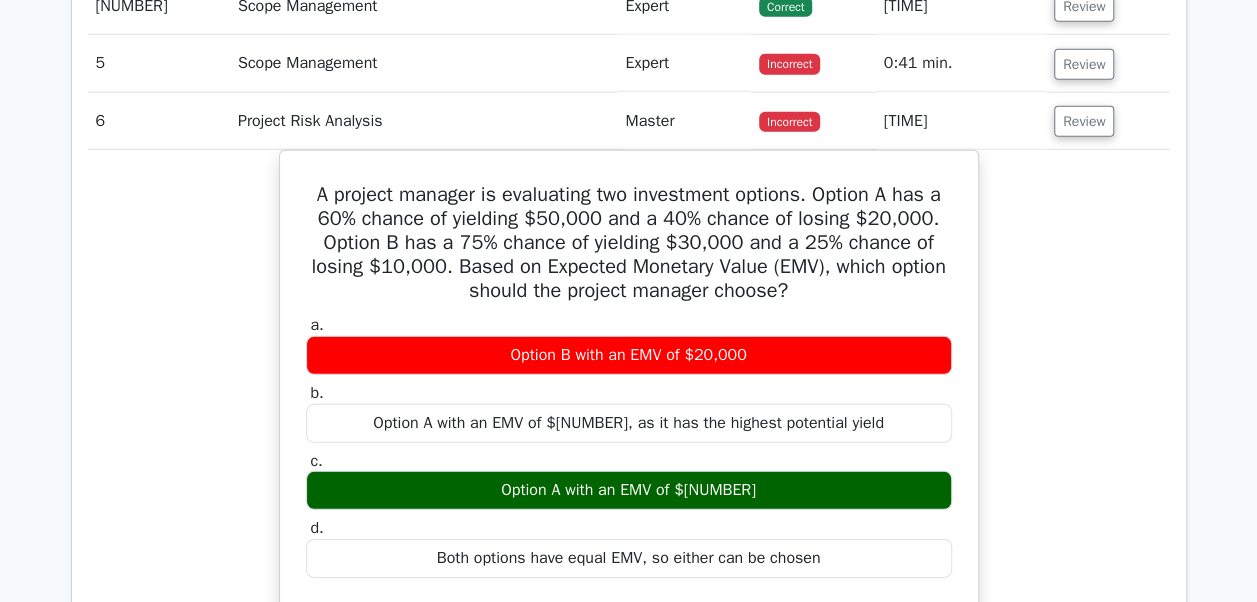 scroll, scrollTop: 2800, scrollLeft: 0, axis: vertical 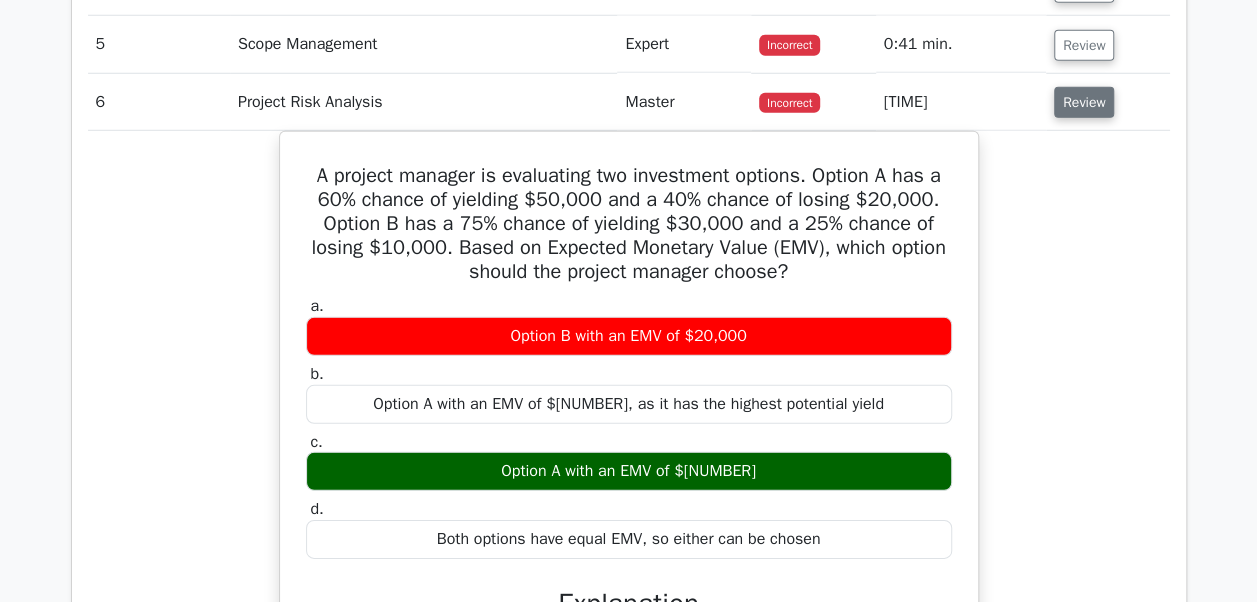click on "Review" at bounding box center [1084, 102] 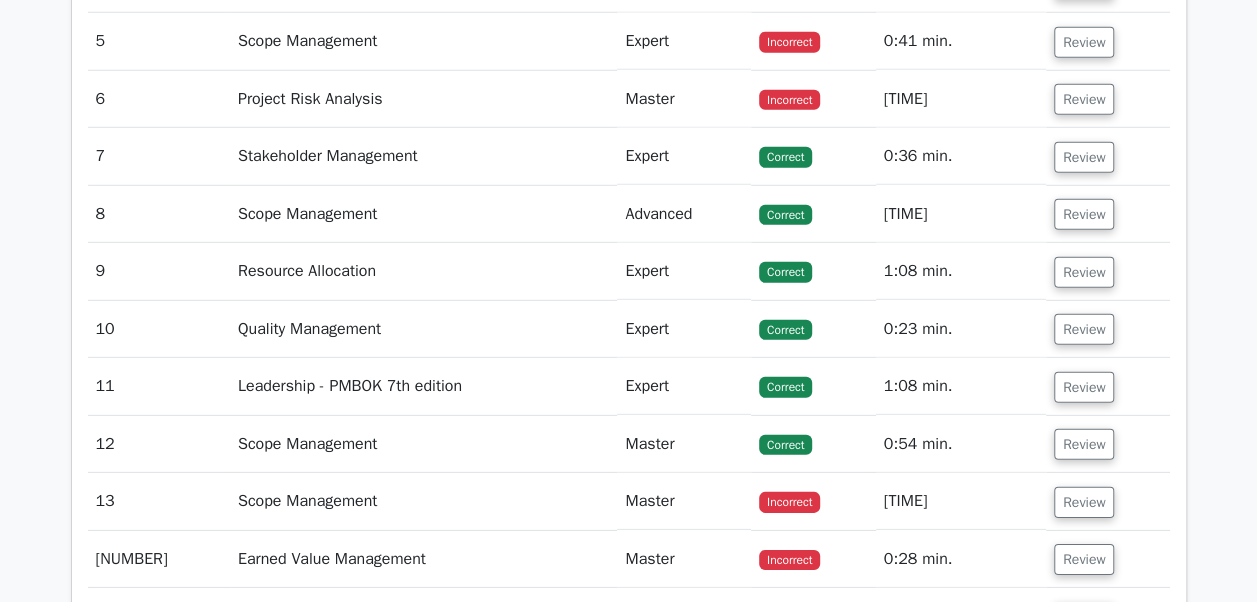 scroll, scrollTop: 2800, scrollLeft: 0, axis: vertical 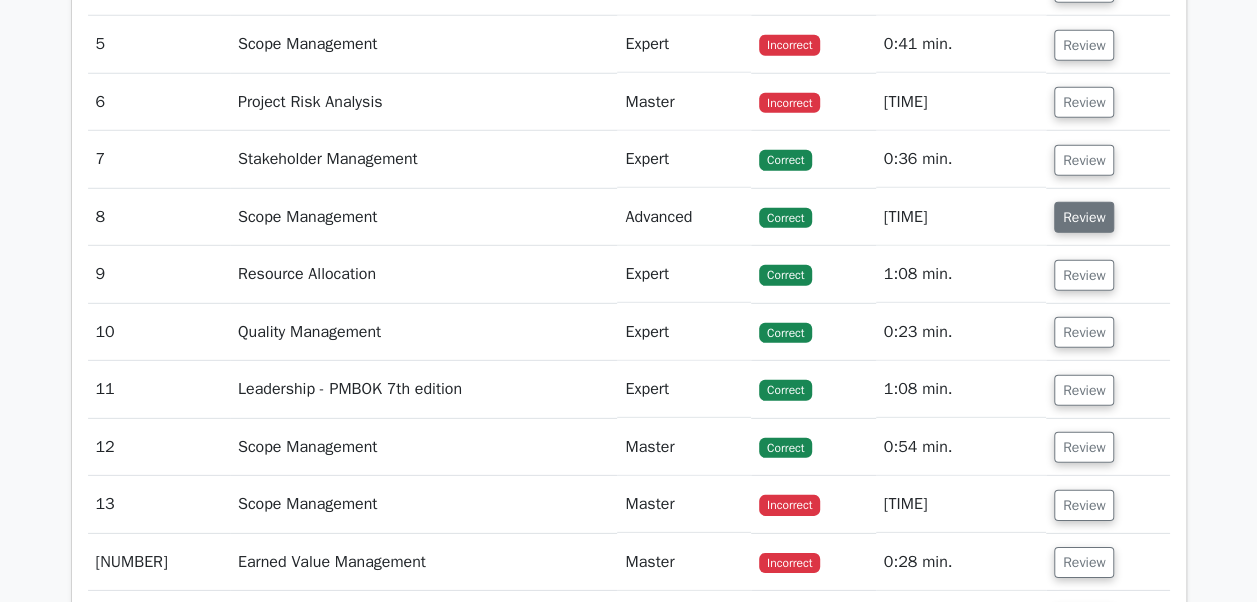 click on "Review" at bounding box center [1084, 217] 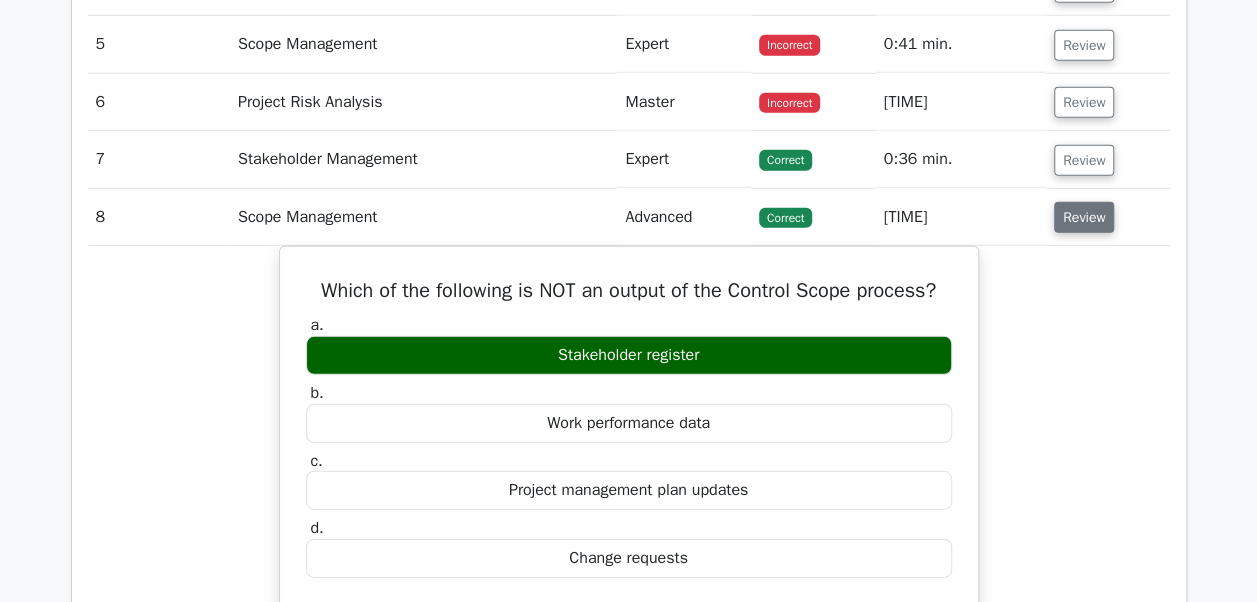 click on "Review" at bounding box center [1084, 217] 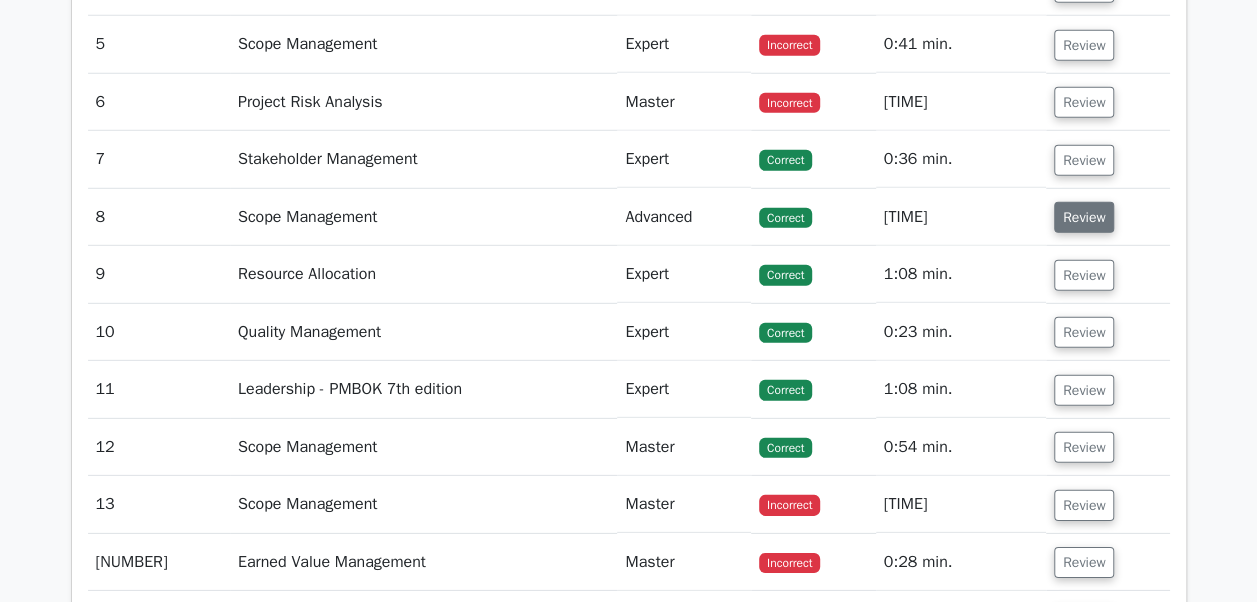 click on "Review" at bounding box center [1084, 217] 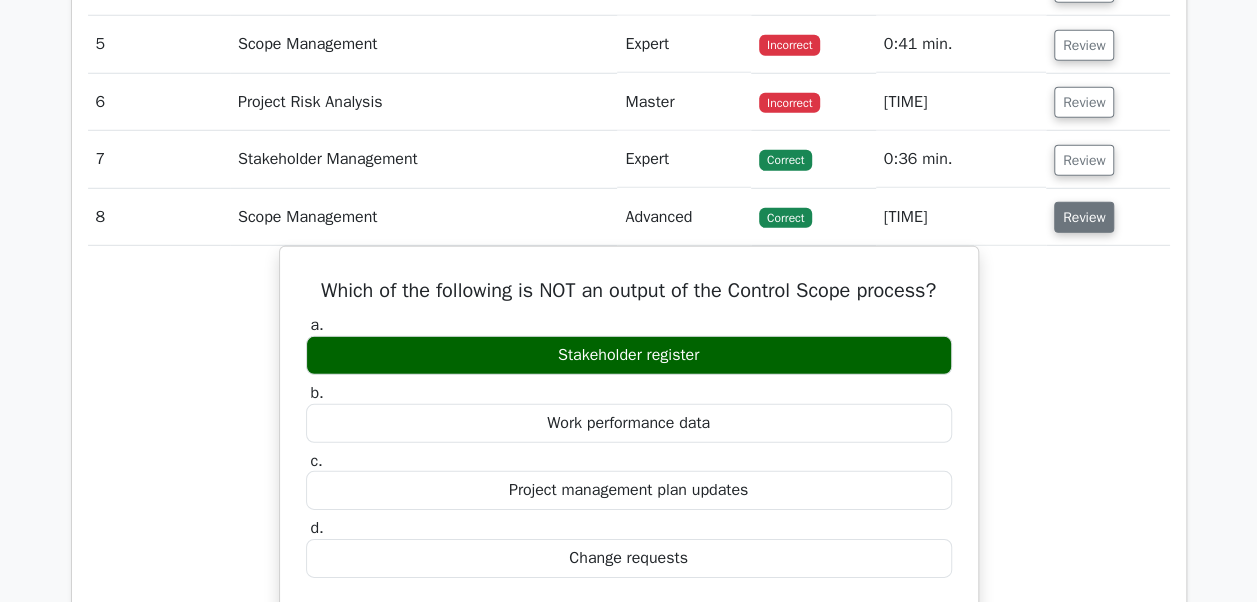 click on "Review" at bounding box center [1084, 217] 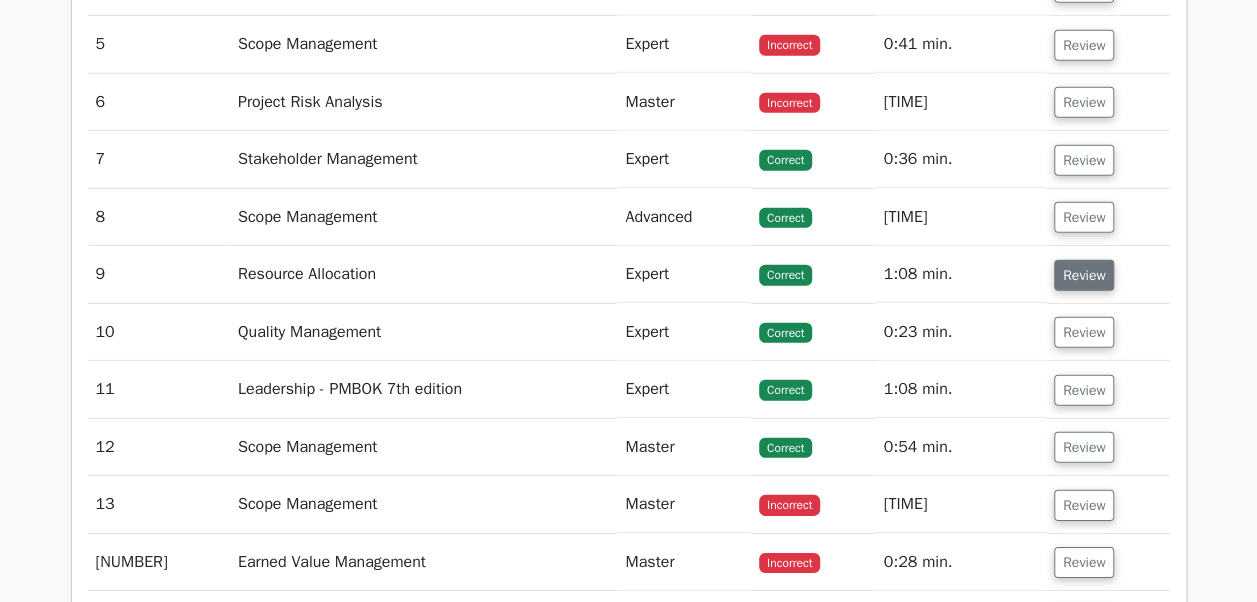 click on "Review" at bounding box center (1084, 275) 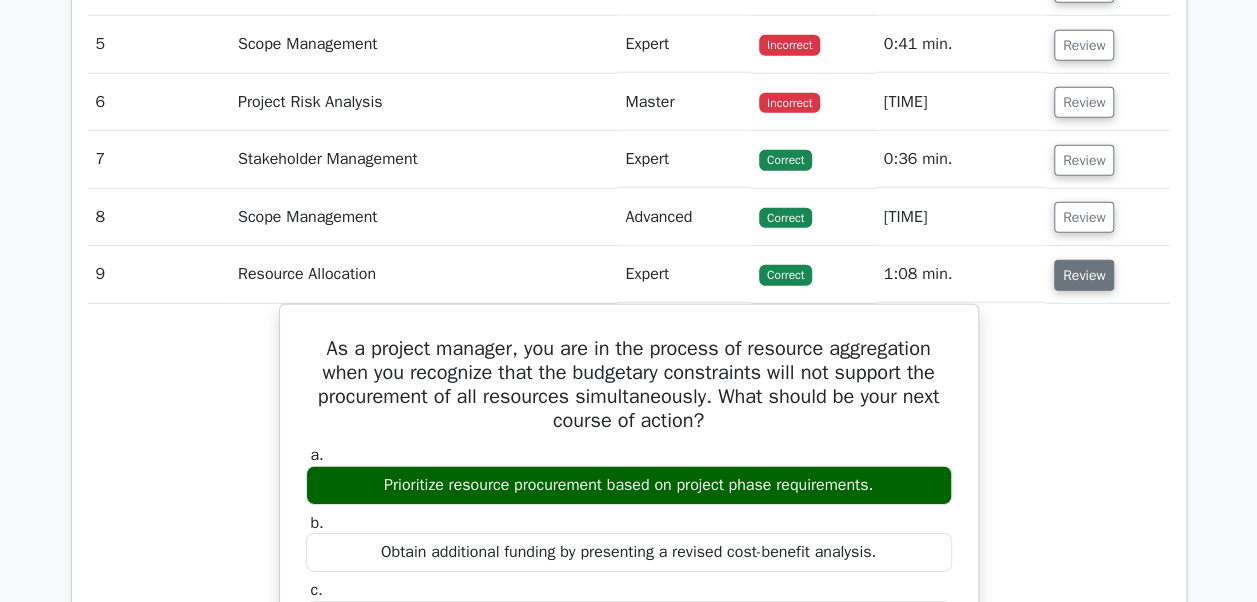 click on "Review" at bounding box center (1084, 275) 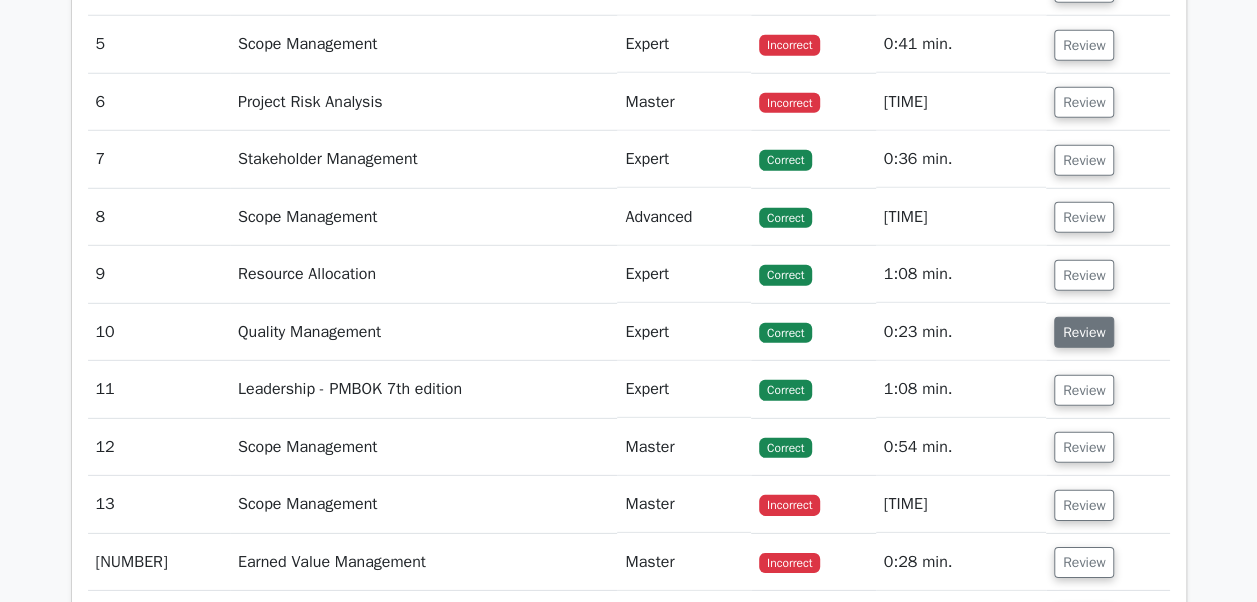 click on "Review" at bounding box center [1084, 332] 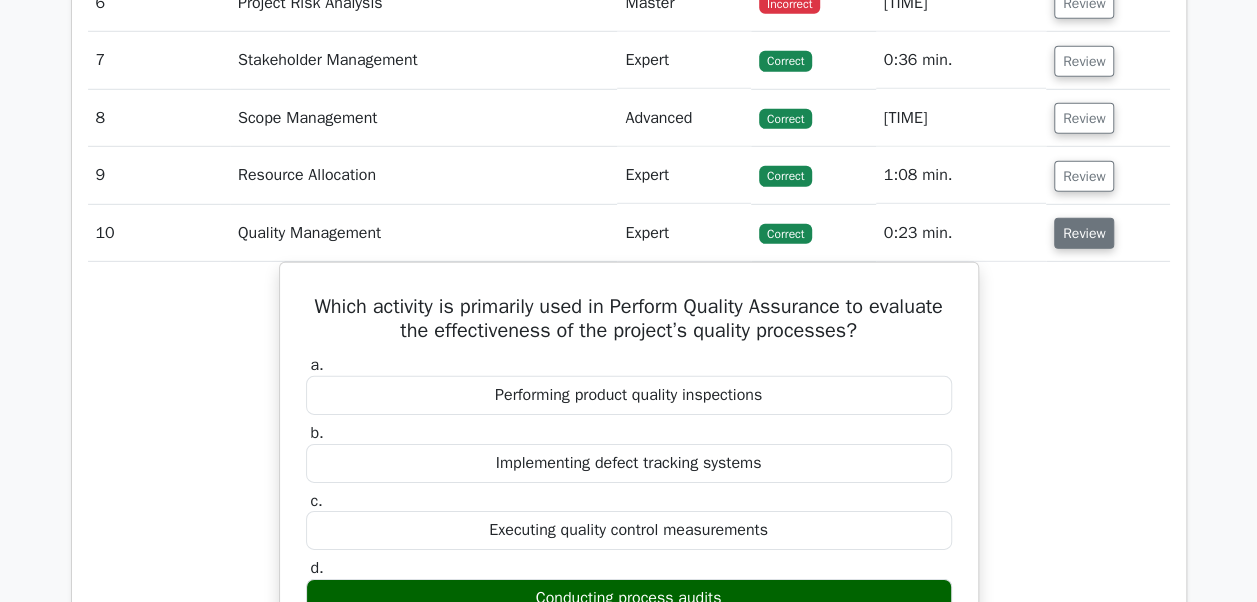scroll, scrollTop: 2900, scrollLeft: 0, axis: vertical 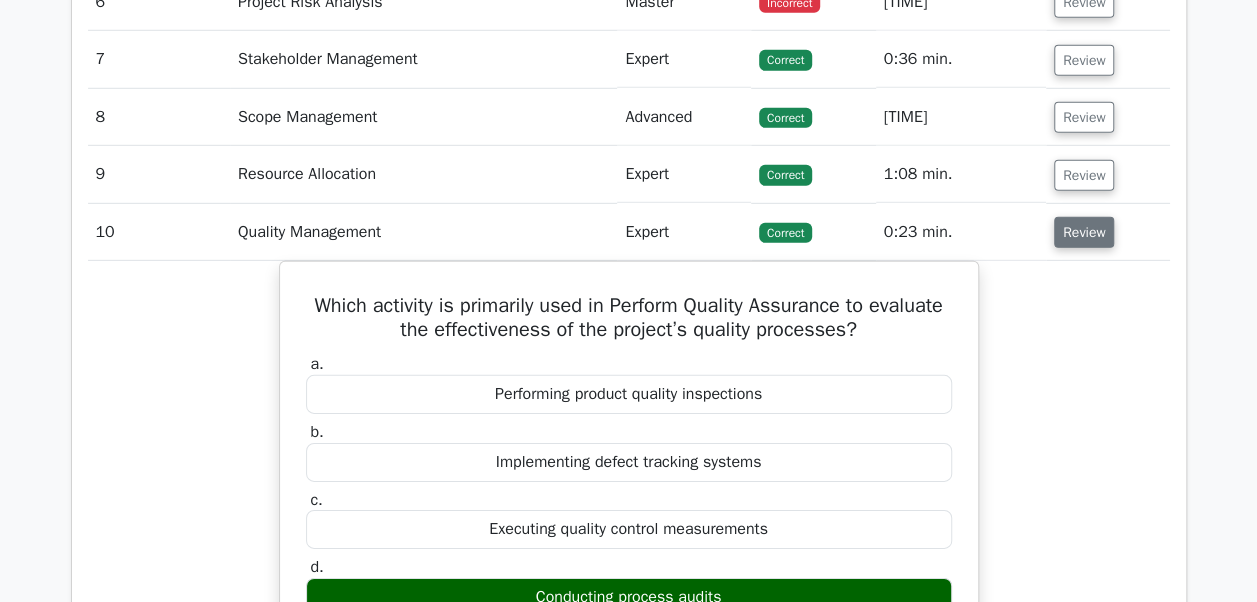 click on "Review" at bounding box center [1084, 232] 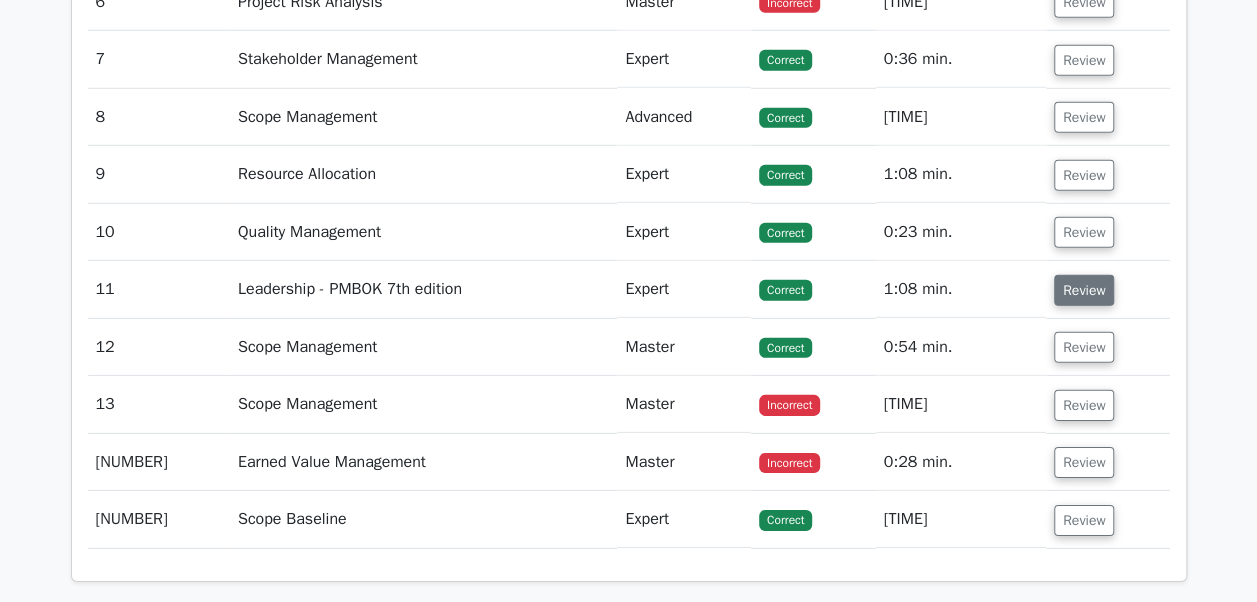 click on "Review" at bounding box center (1084, 290) 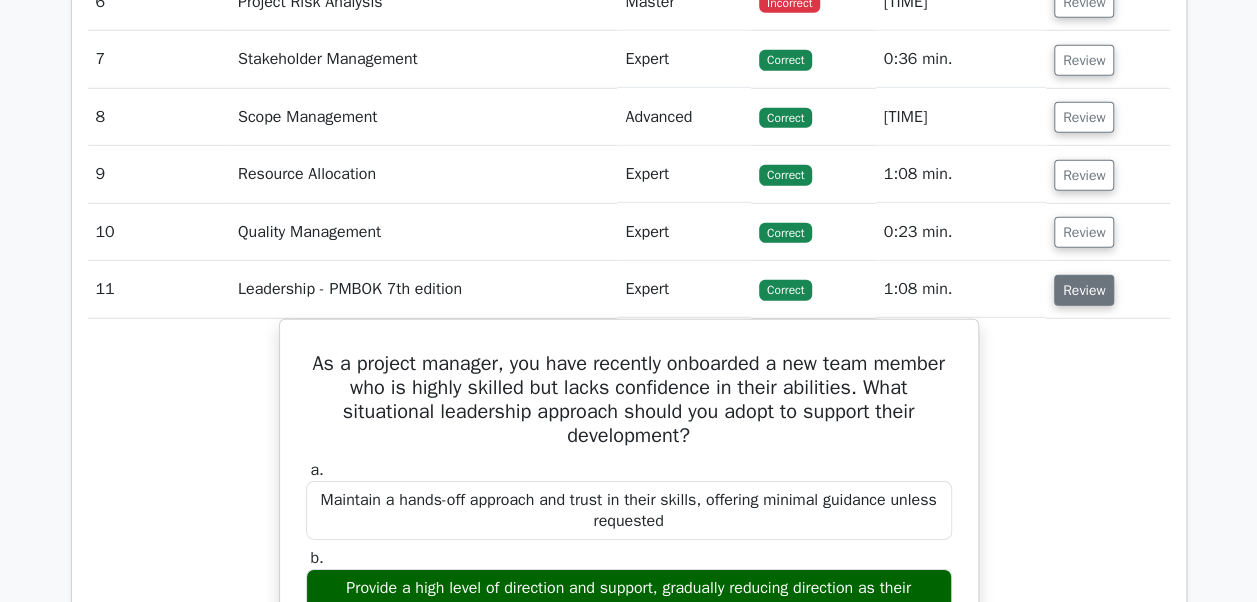 click on "Review" at bounding box center [1084, 290] 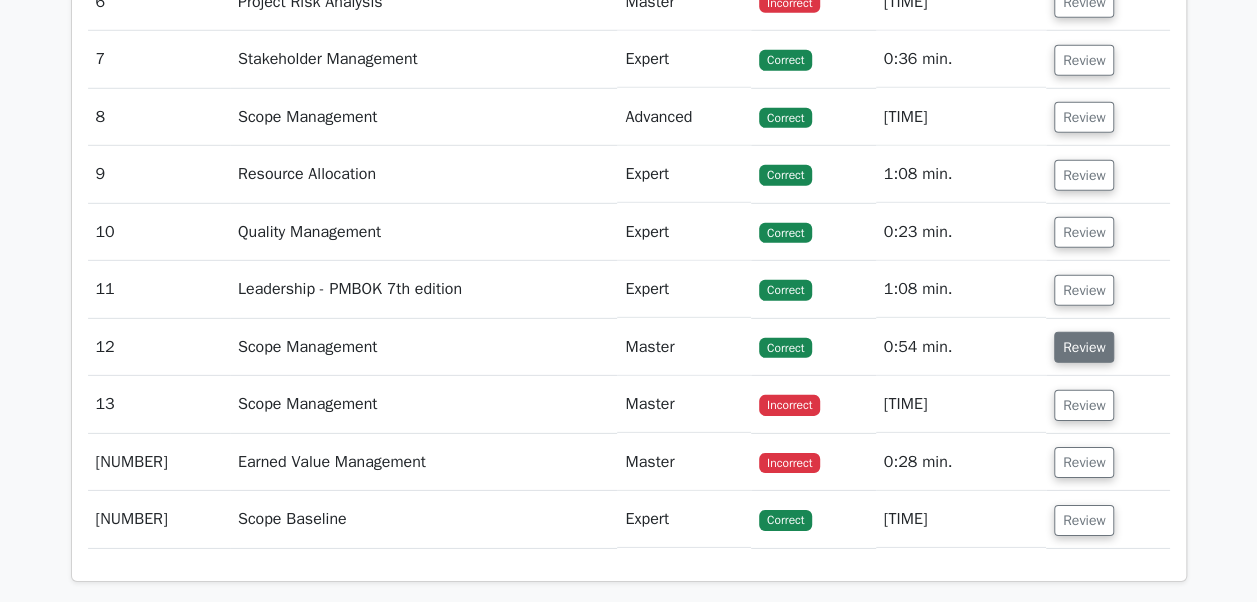 click on "Review" at bounding box center (1084, 347) 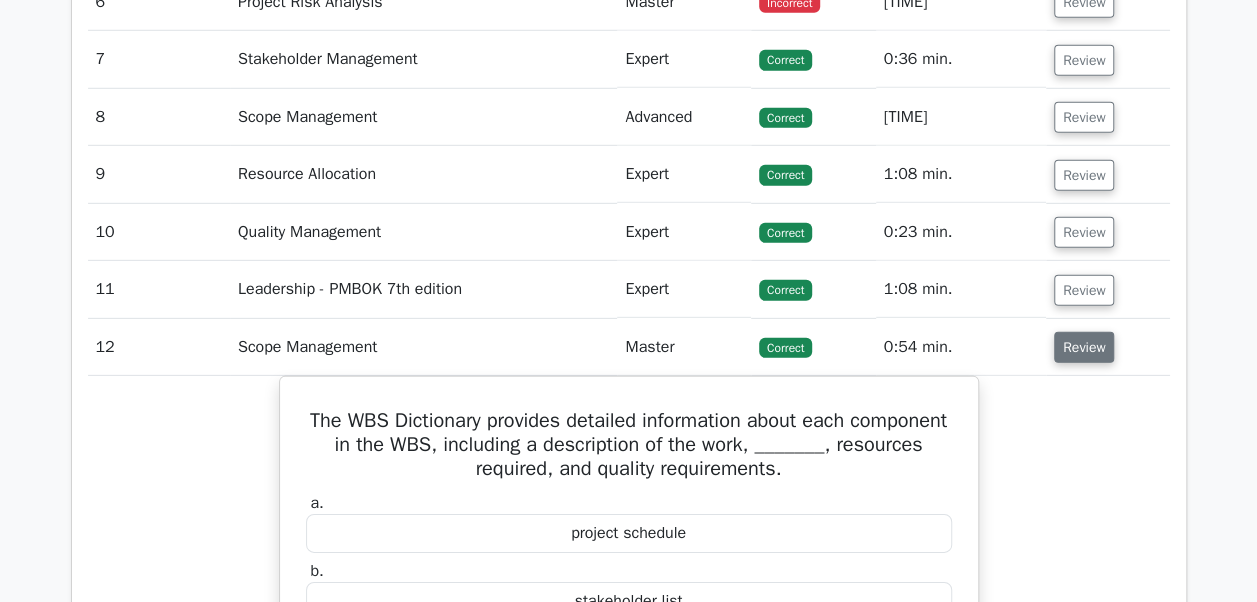 scroll, scrollTop: 3100, scrollLeft: 0, axis: vertical 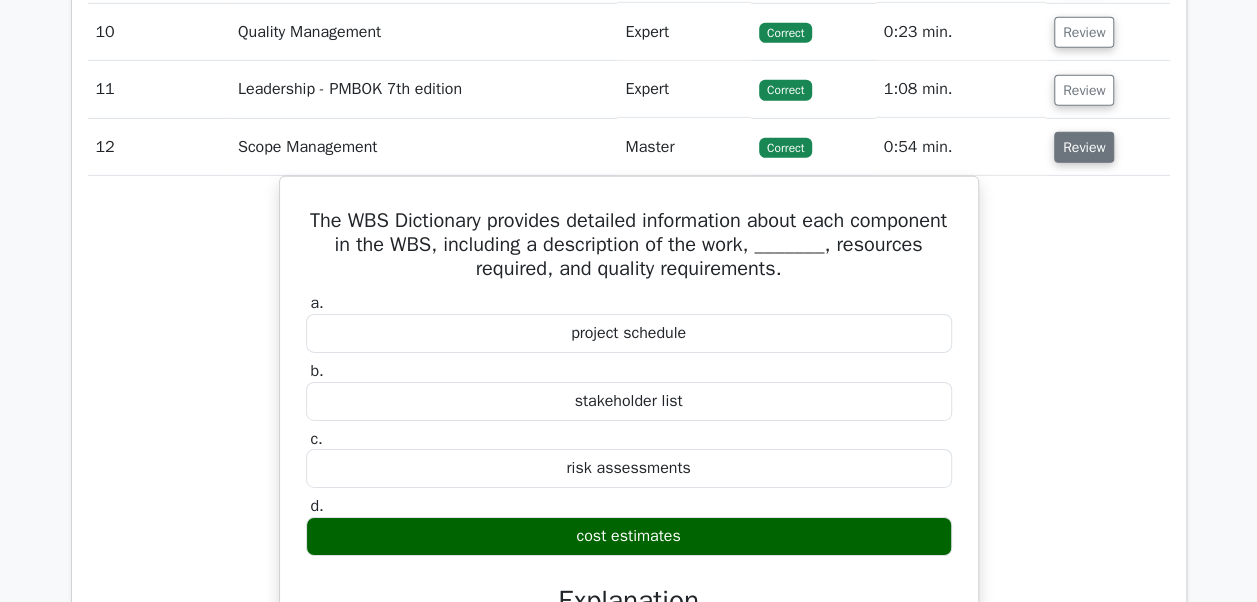 click on "Review" at bounding box center (1084, 147) 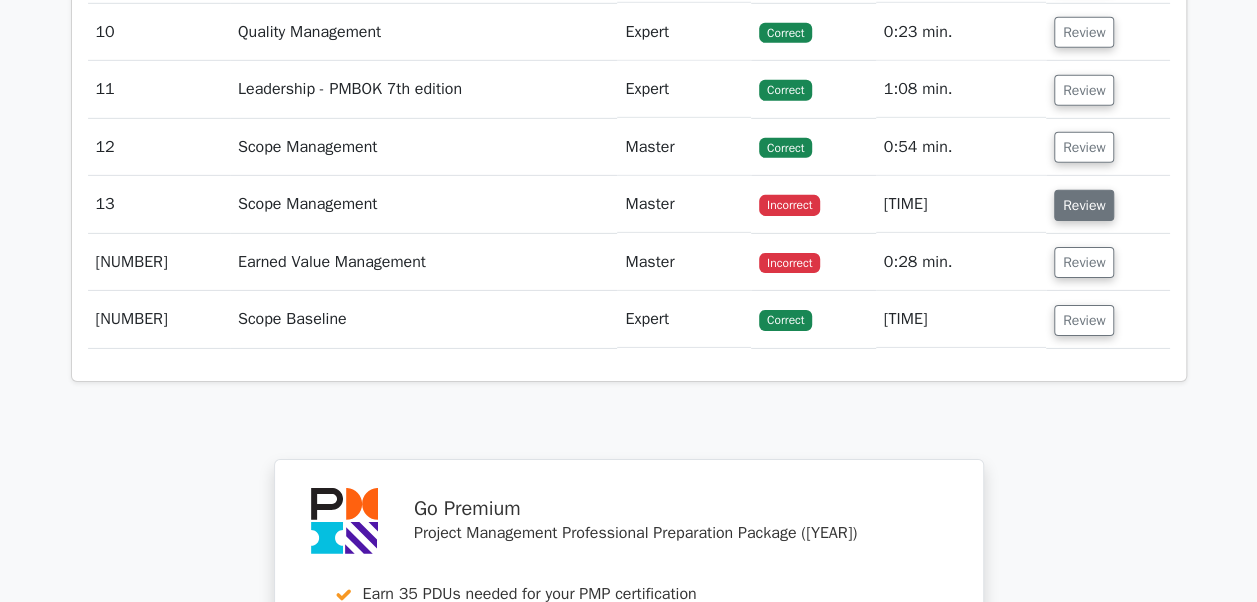 click on "Review" at bounding box center [1084, 205] 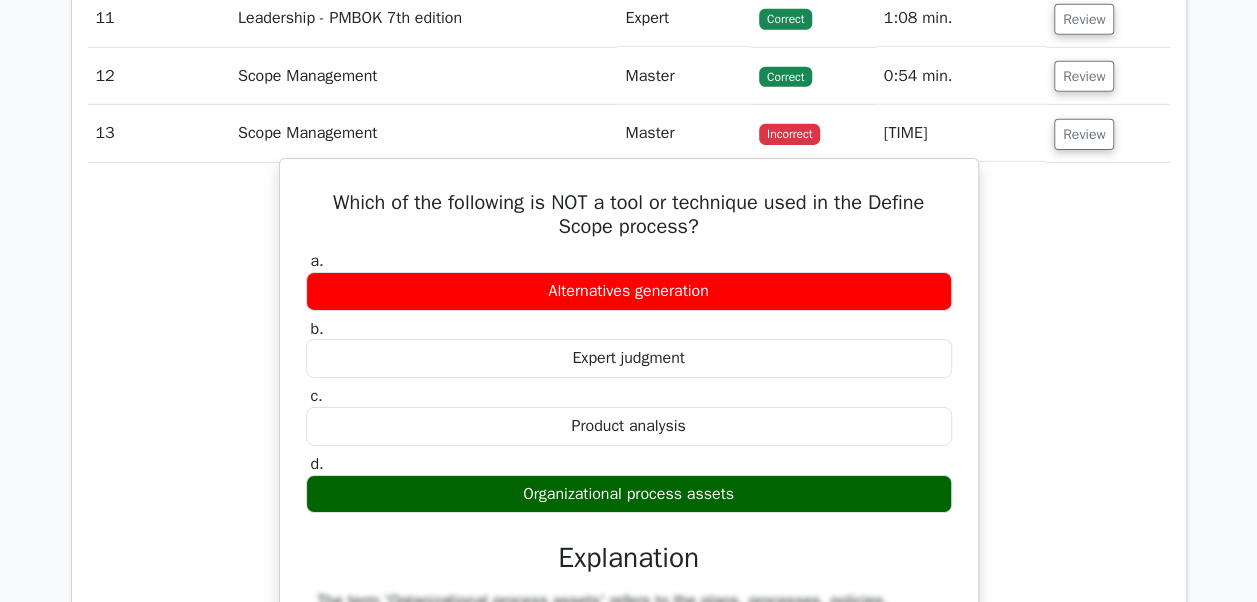 scroll, scrollTop: 3200, scrollLeft: 0, axis: vertical 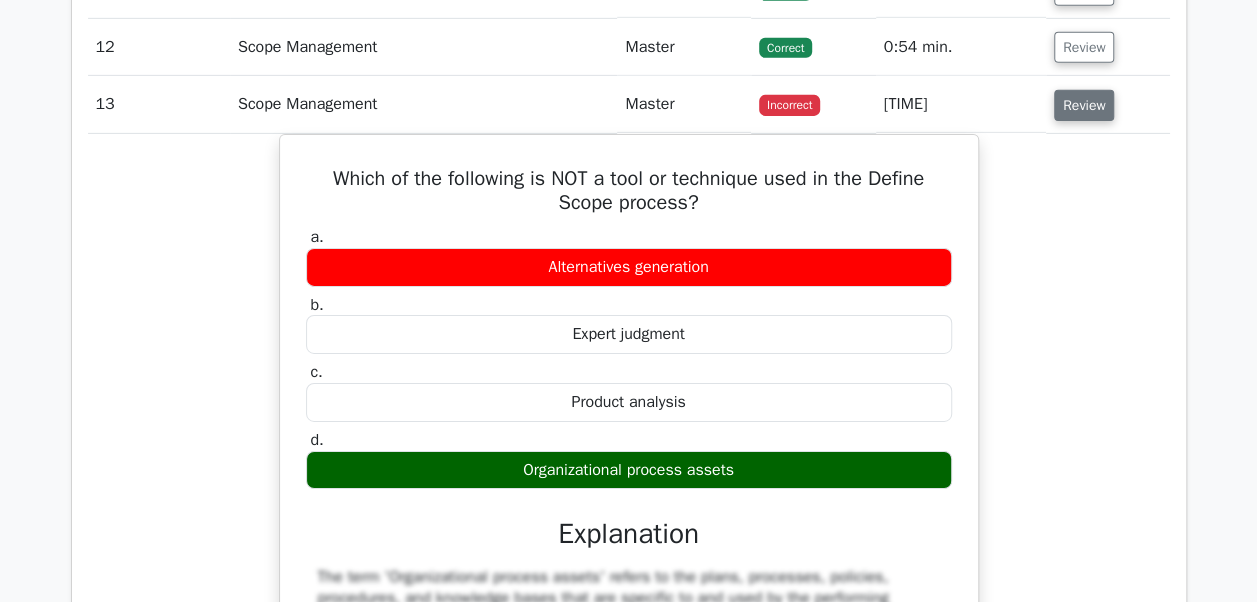 click on "Review" at bounding box center [1084, 105] 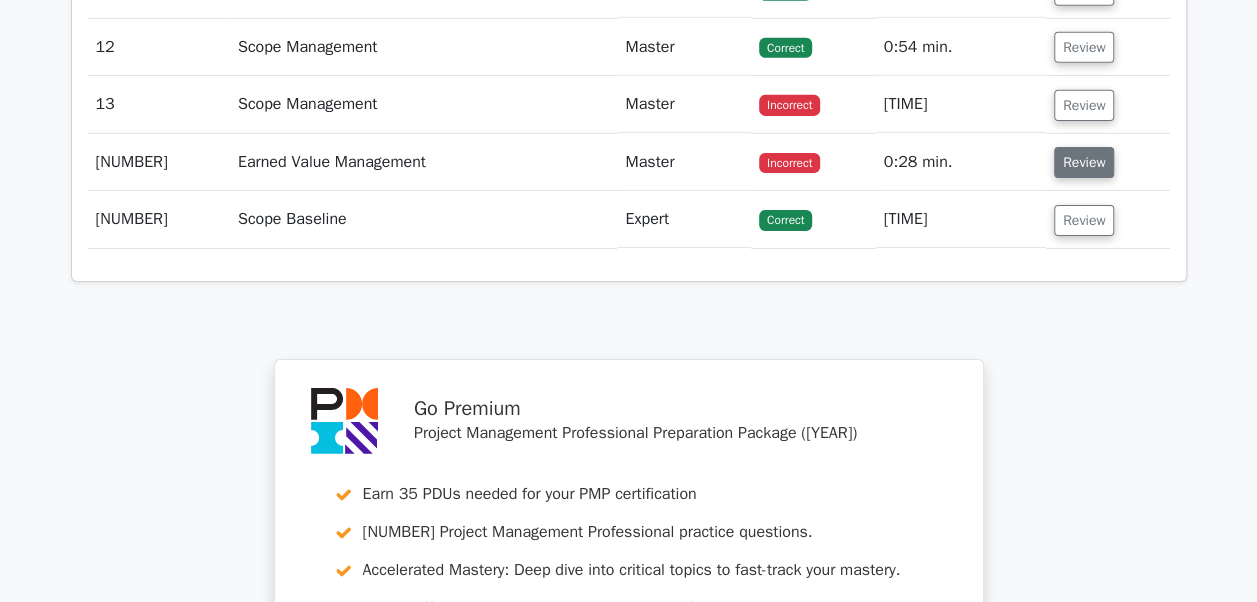 click on "Review" at bounding box center (1084, 162) 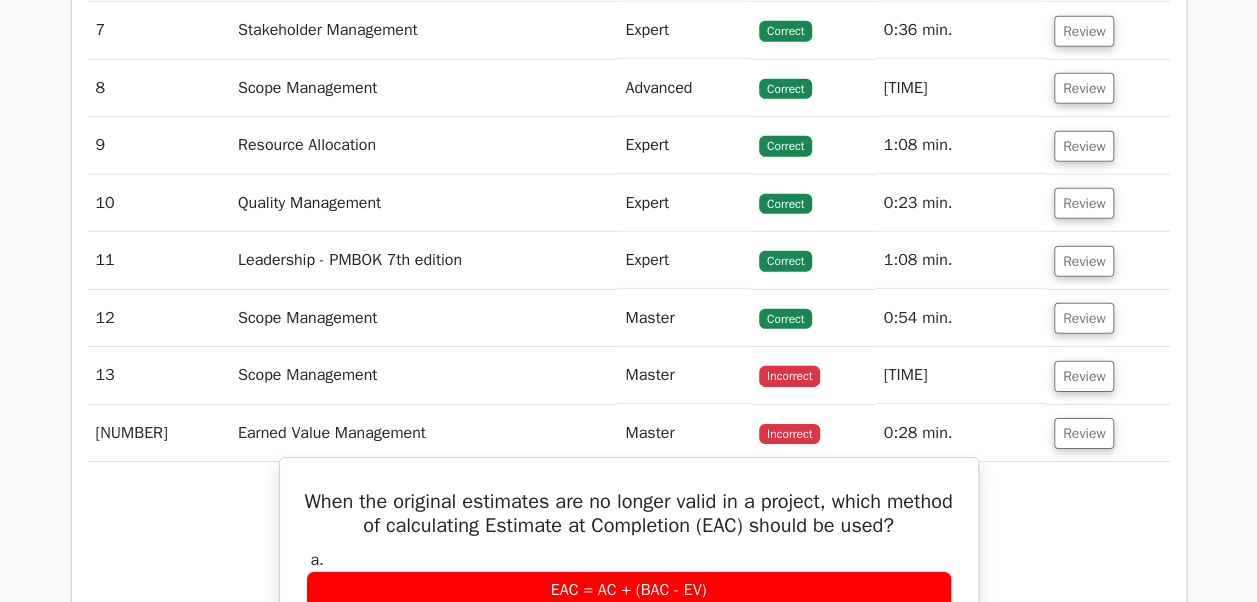 scroll, scrollTop: 3100, scrollLeft: 0, axis: vertical 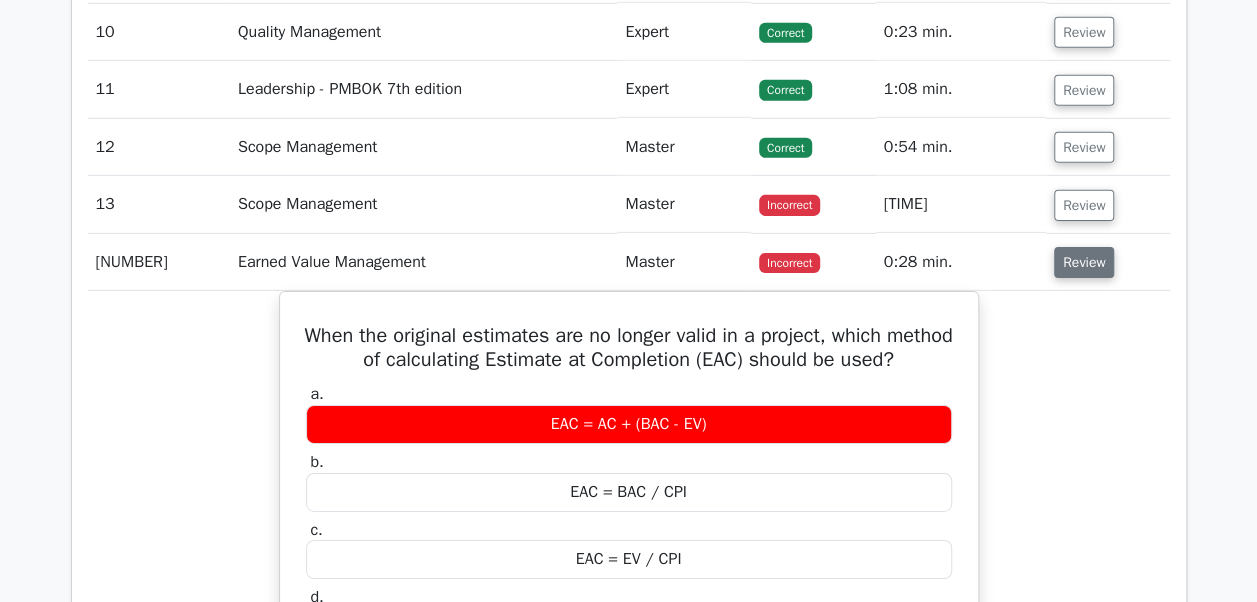 click on "Review" at bounding box center (1084, 262) 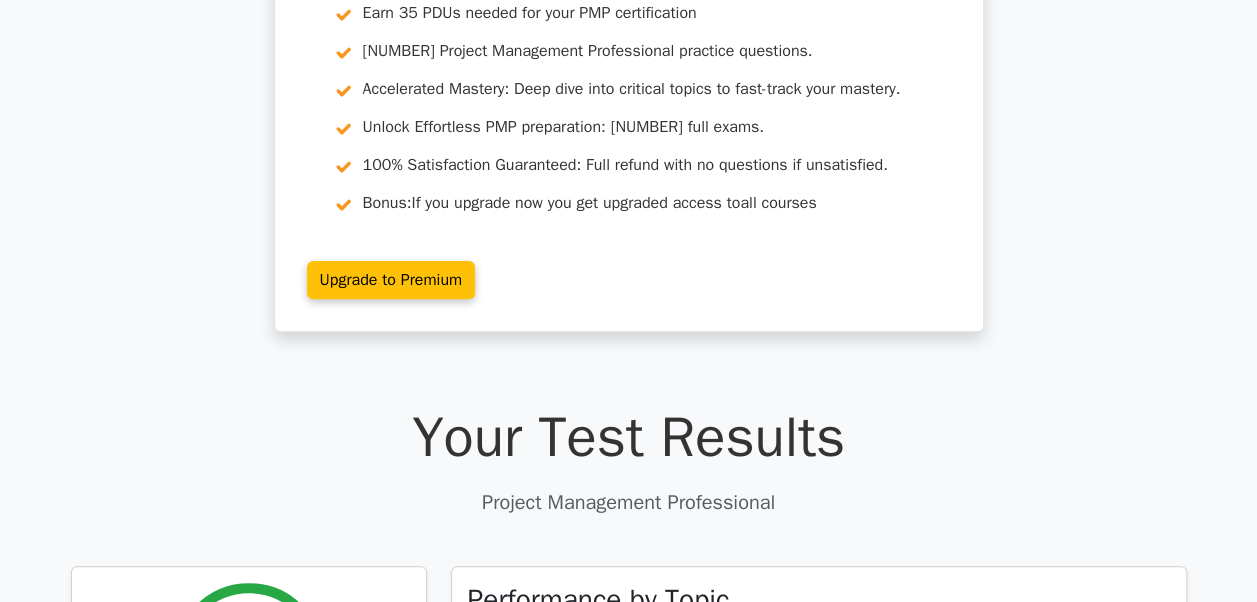 scroll, scrollTop: 200, scrollLeft: 0, axis: vertical 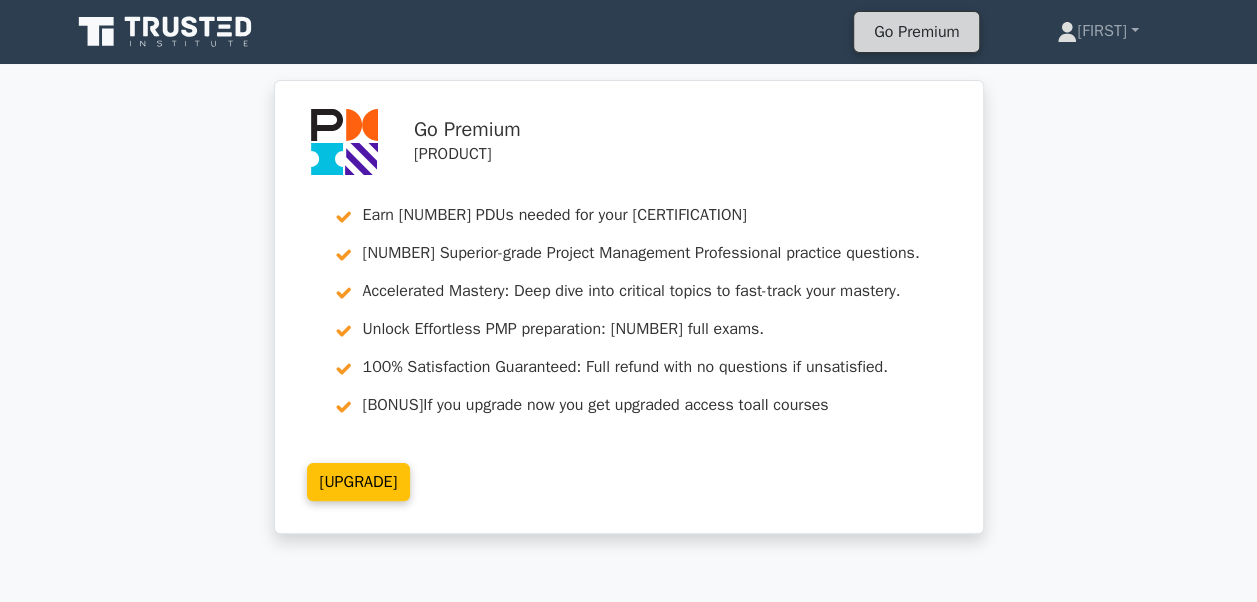 click on "Go Premium" at bounding box center [916, 32] 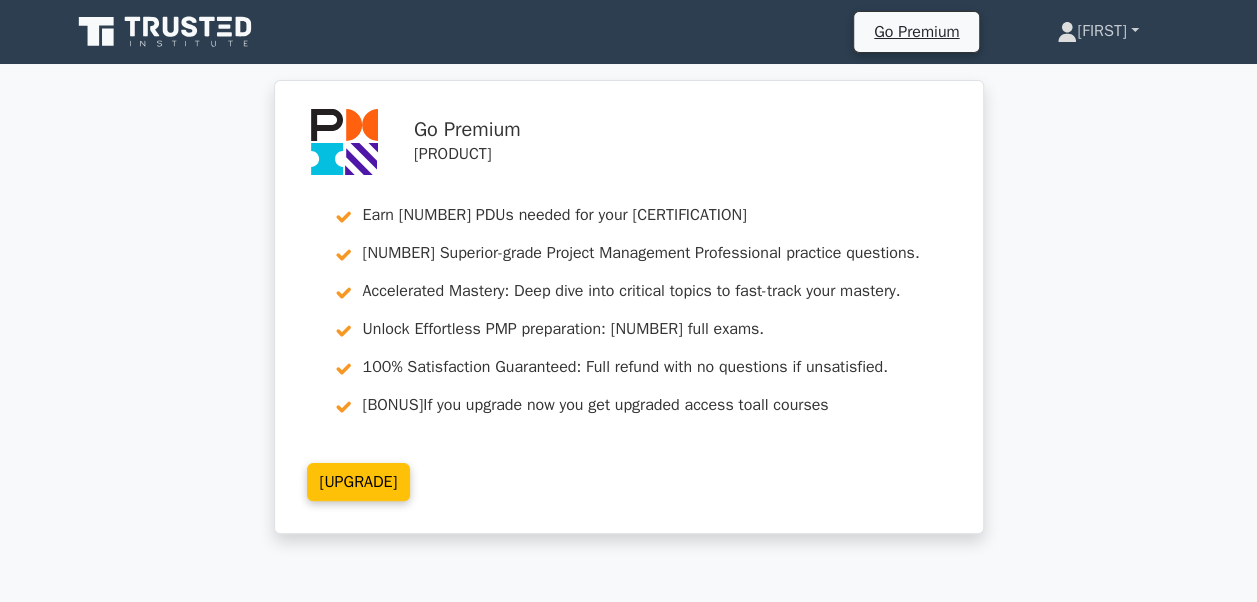 click on "[NAME]" at bounding box center [1097, 31] 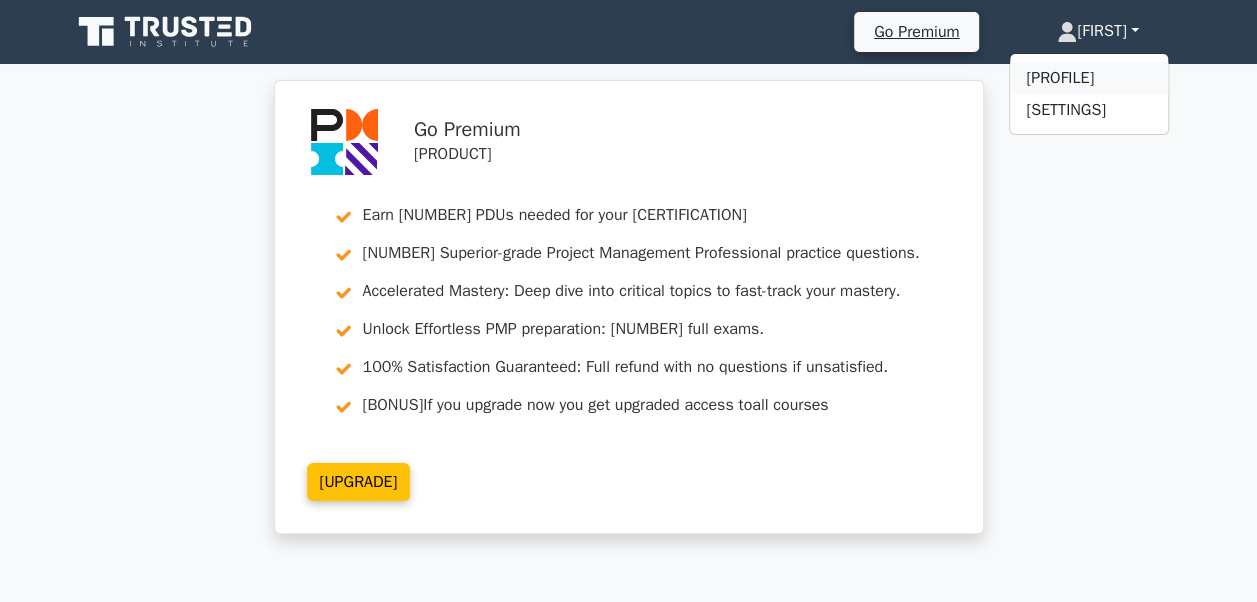 click on "Profile" at bounding box center [1089, 78] 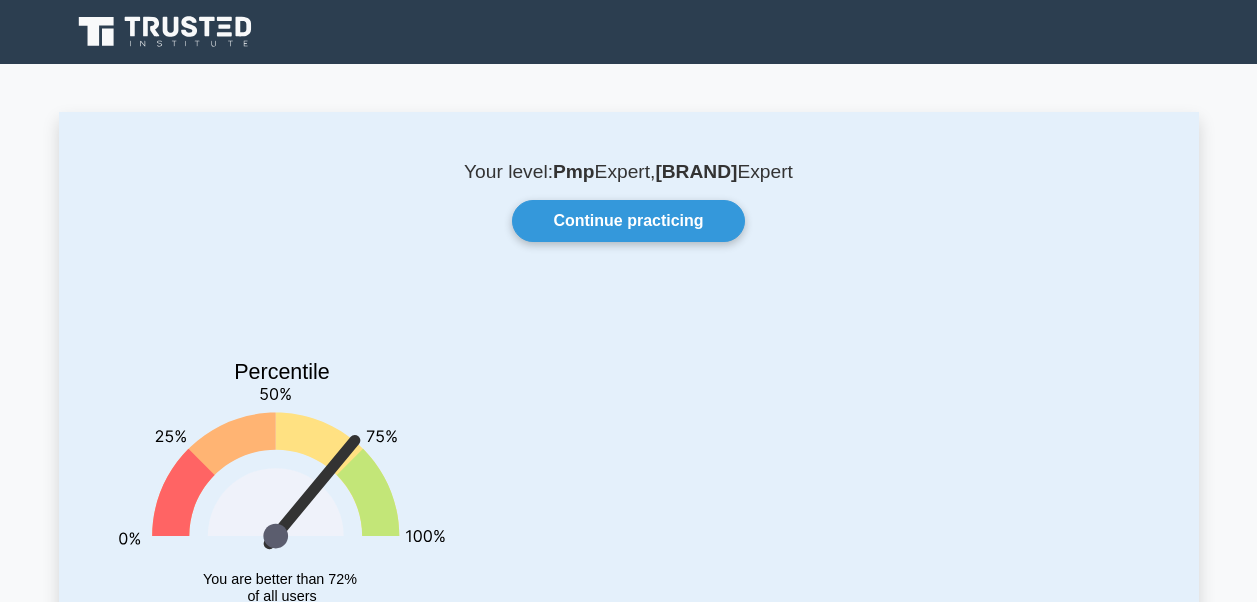 scroll, scrollTop: 0, scrollLeft: 0, axis: both 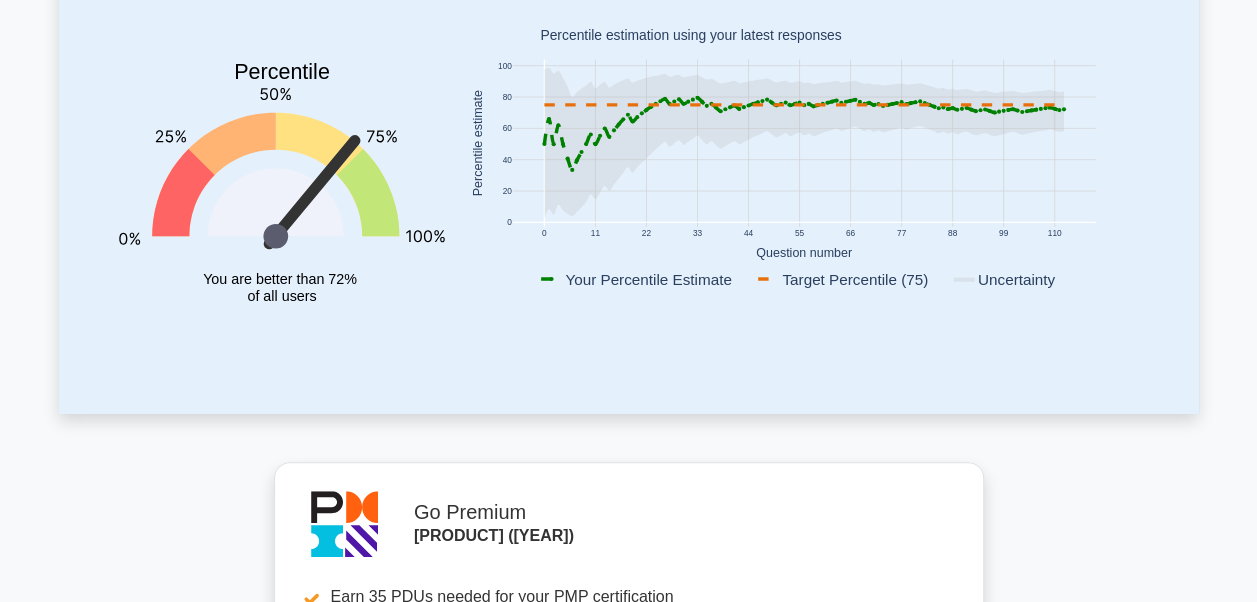 click at bounding box center (803, 143) 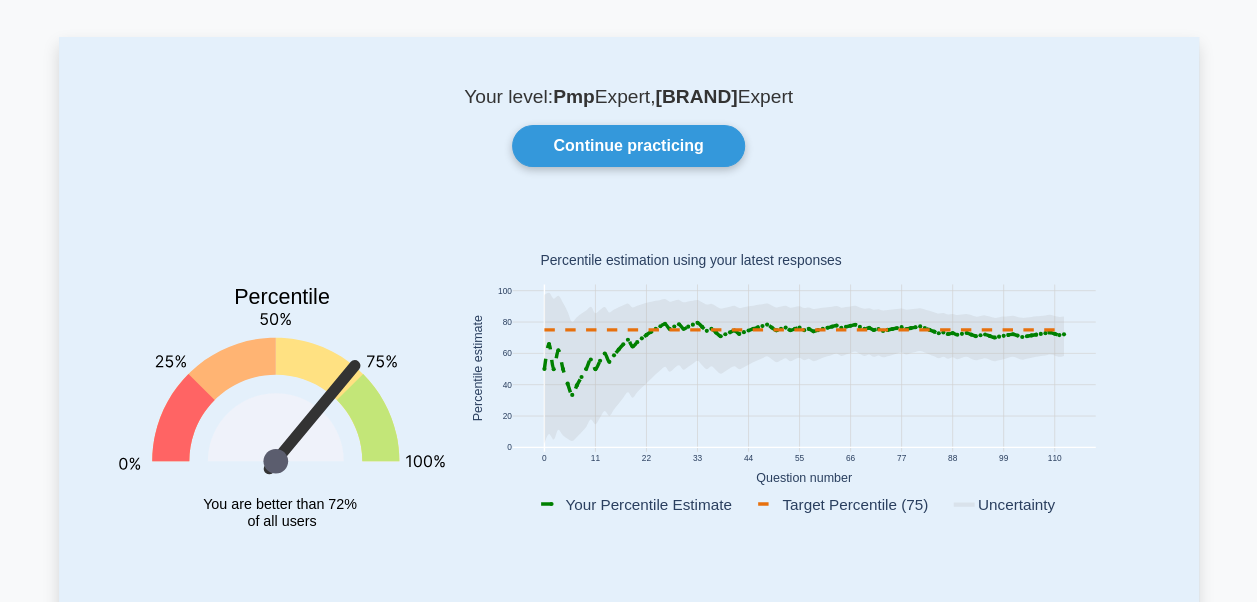 scroll, scrollTop: 0, scrollLeft: 0, axis: both 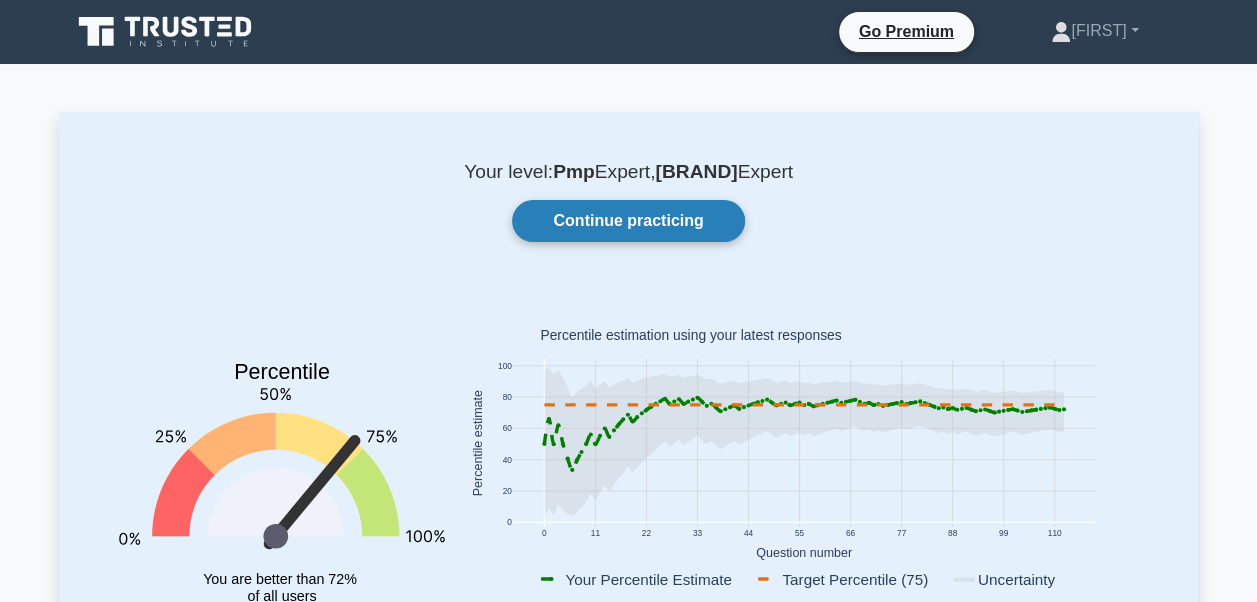 click on "Continue practicing" at bounding box center (628, 221) 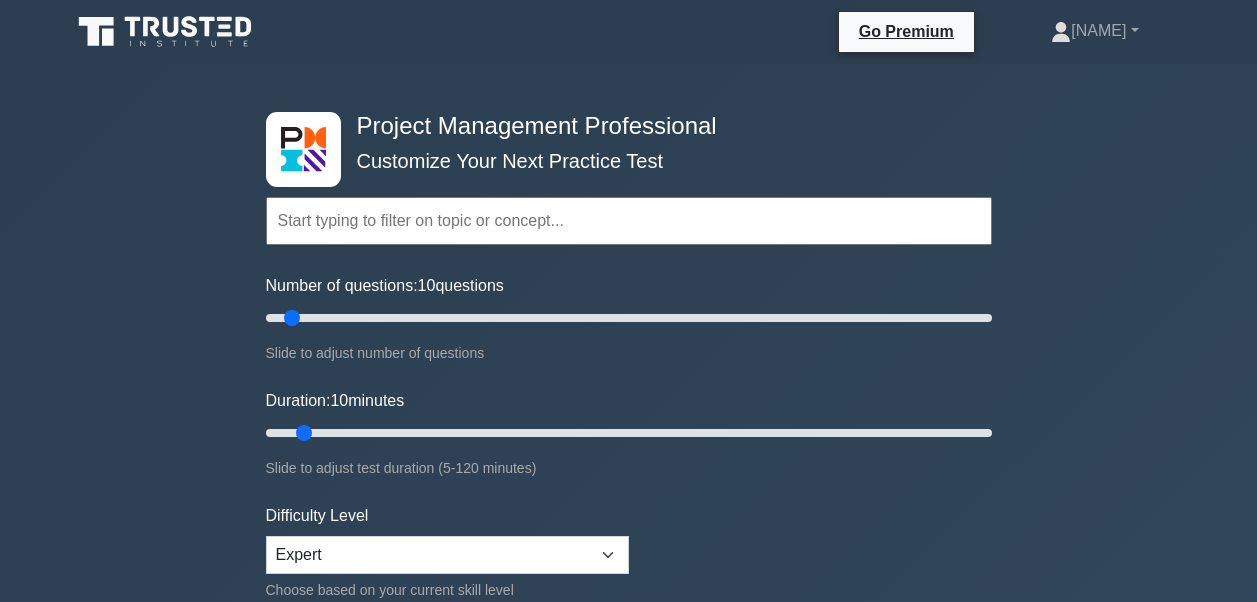 scroll, scrollTop: 0, scrollLeft: 0, axis: both 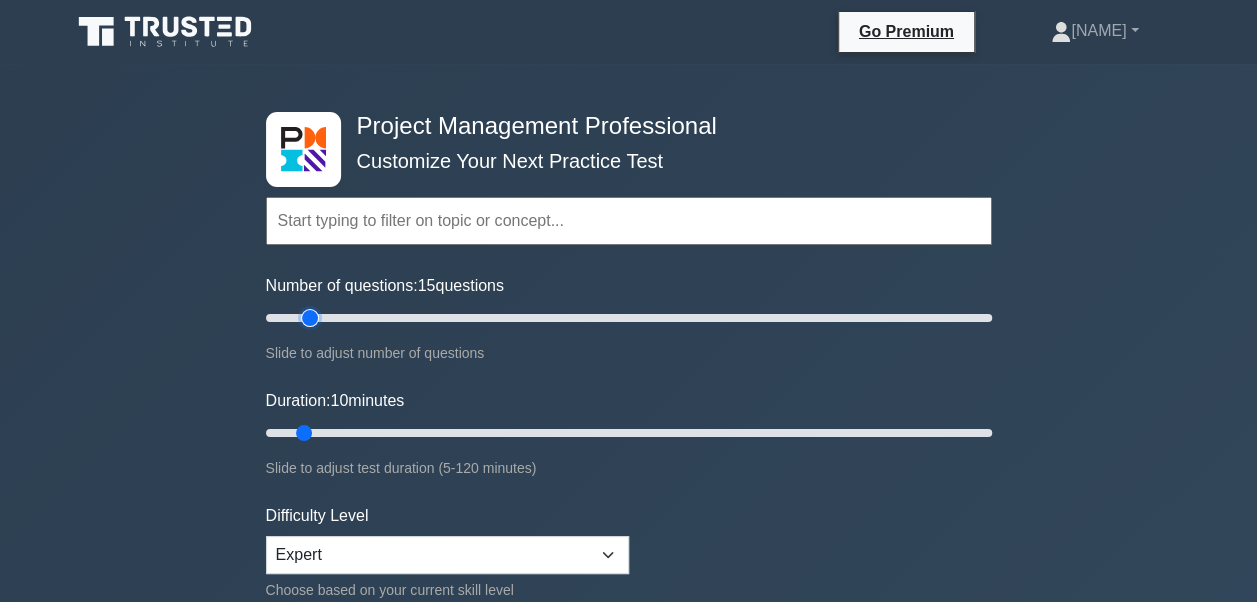type on "15" 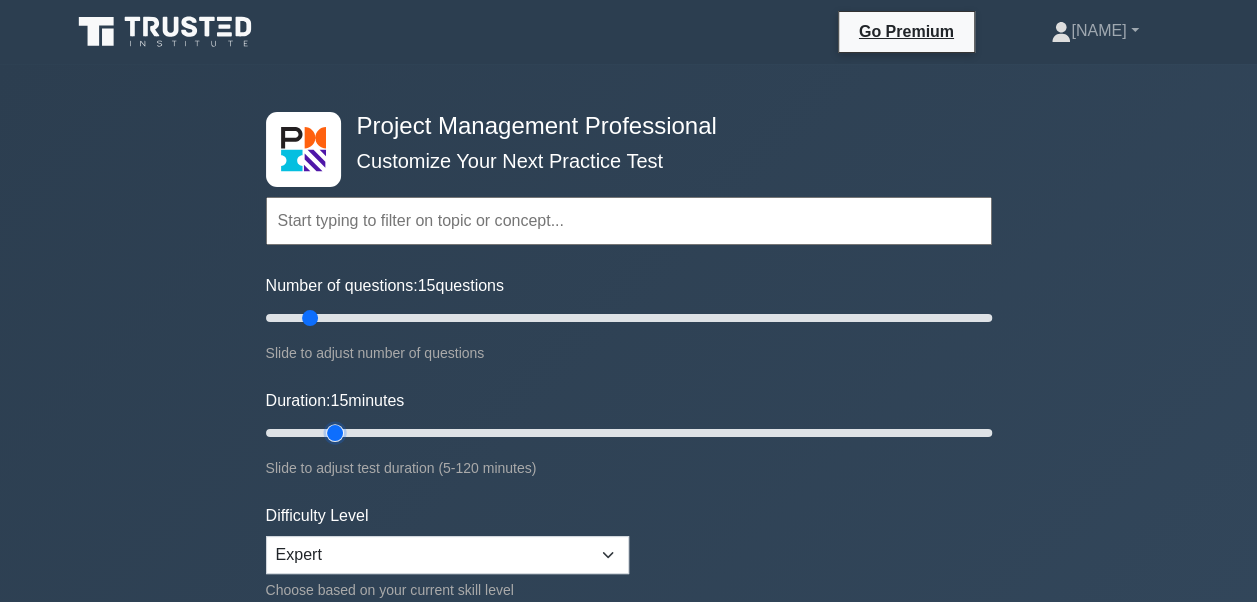 drag, startPoint x: 306, startPoint y: 429, endPoint x: 321, endPoint y: 432, distance: 15.297058 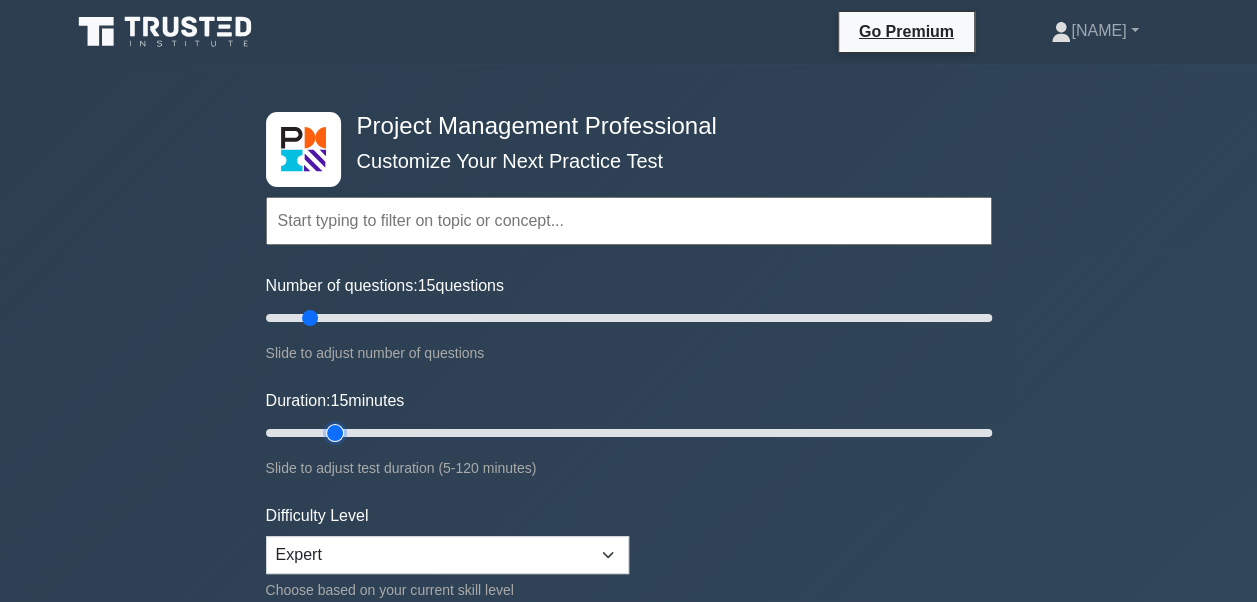 type on "15" 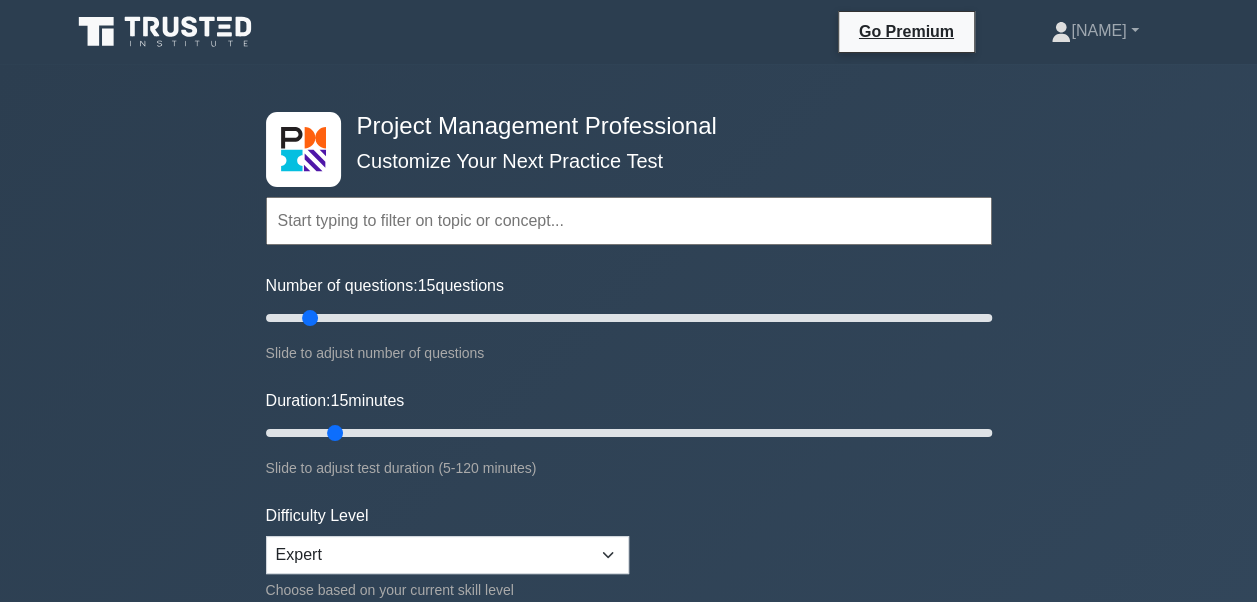click on "Project Management Professional
Customize Your Next Practice Test
Topics
Scope Management
Time Management
Cost Management
Quality Management
Risk Management
Integration Management
Human Resource Management
Concepts" at bounding box center (628, 674) 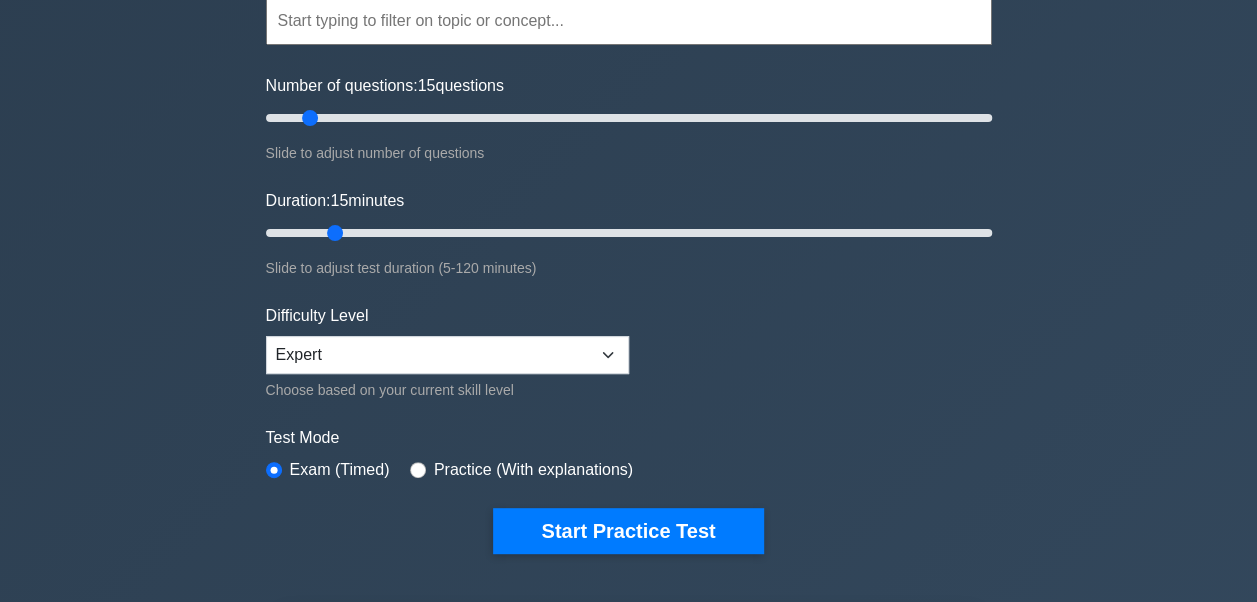 scroll, scrollTop: 400, scrollLeft: 0, axis: vertical 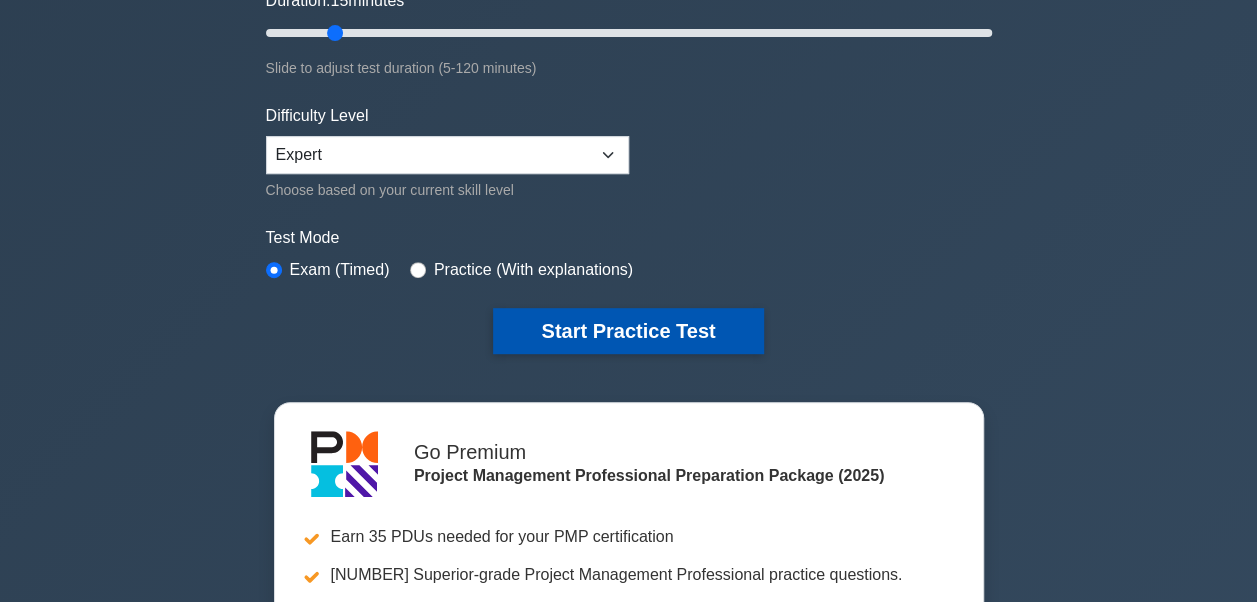 click on "Start Practice Test" at bounding box center [628, 331] 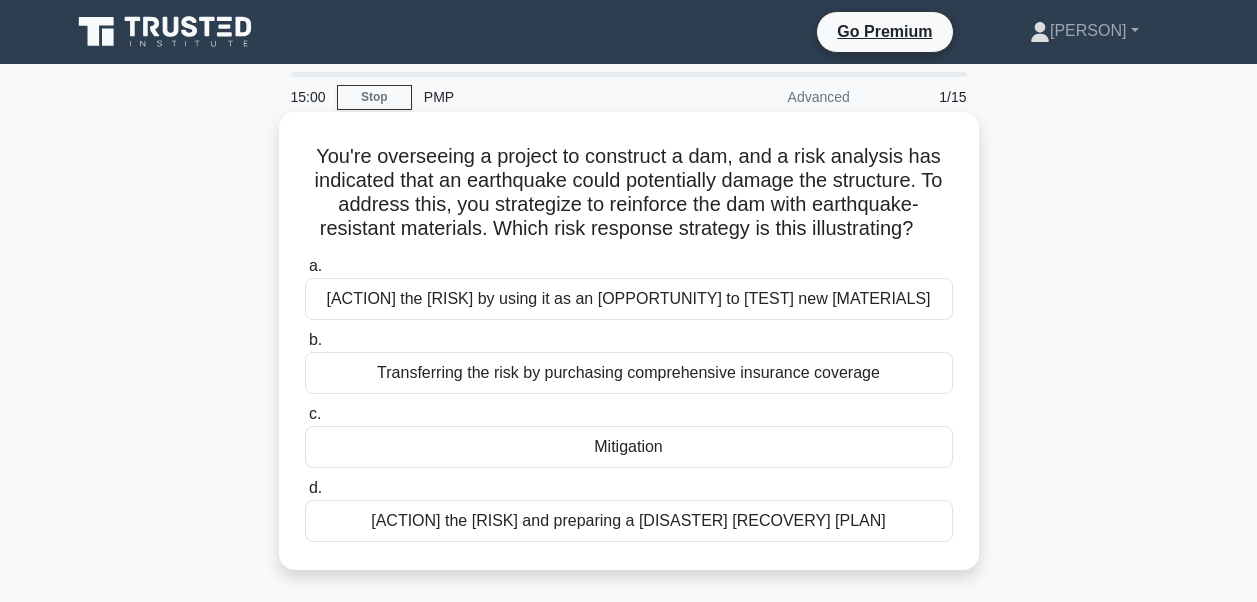 scroll, scrollTop: 0, scrollLeft: 0, axis: both 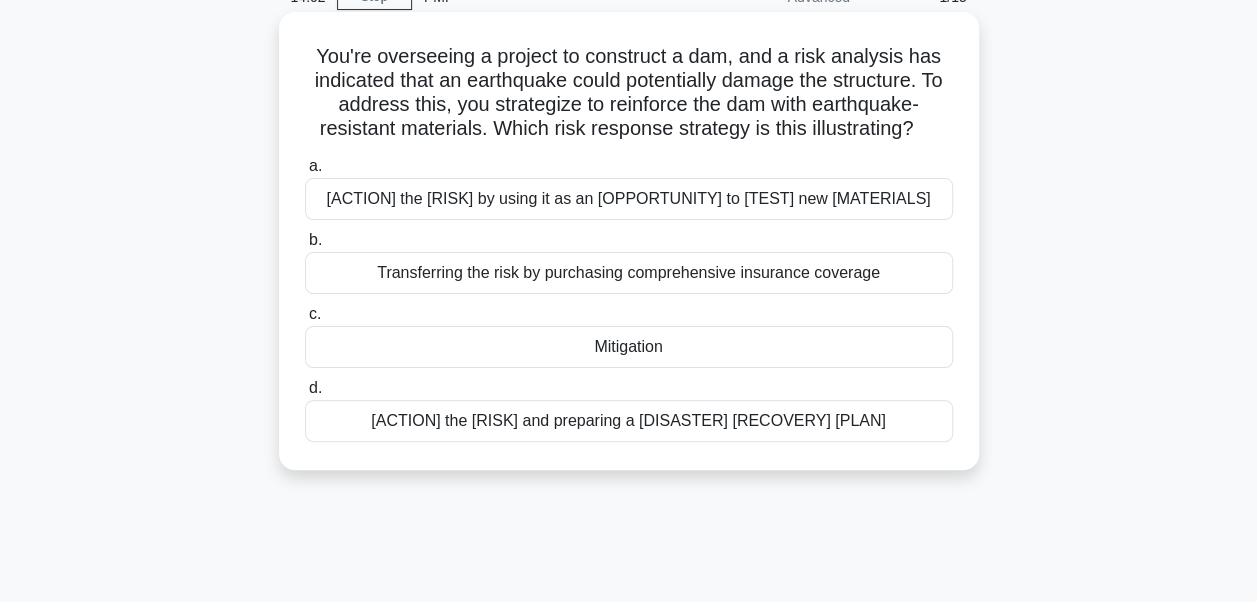 click on "Mitigation" at bounding box center [629, 347] 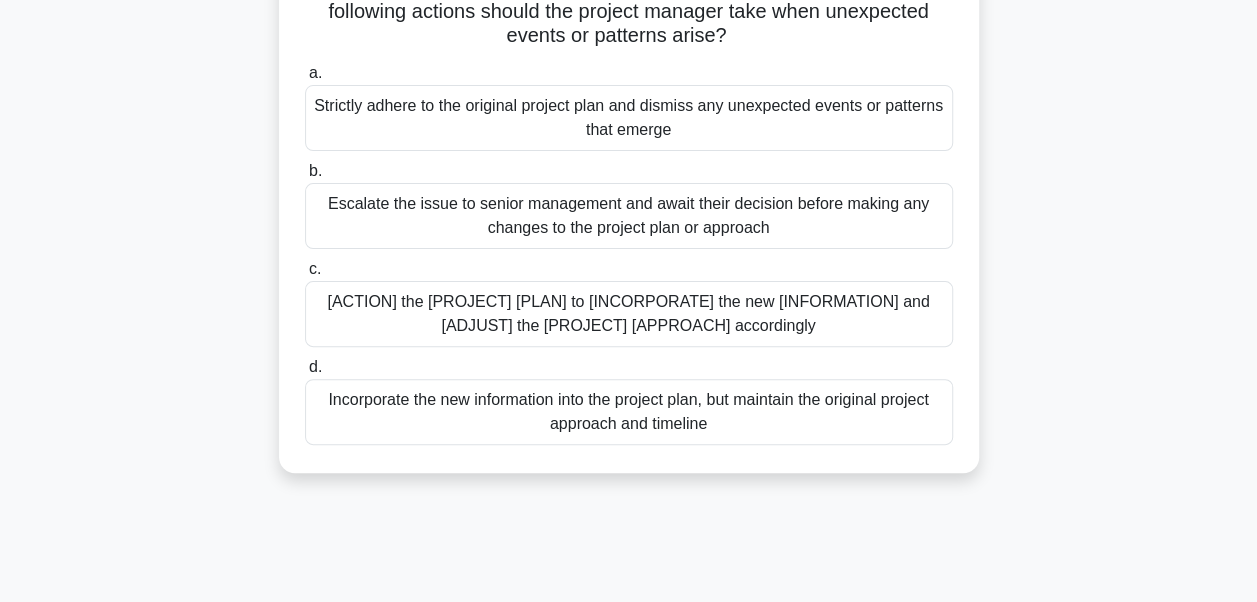 scroll, scrollTop: 200, scrollLeft: 0, axis: vertical 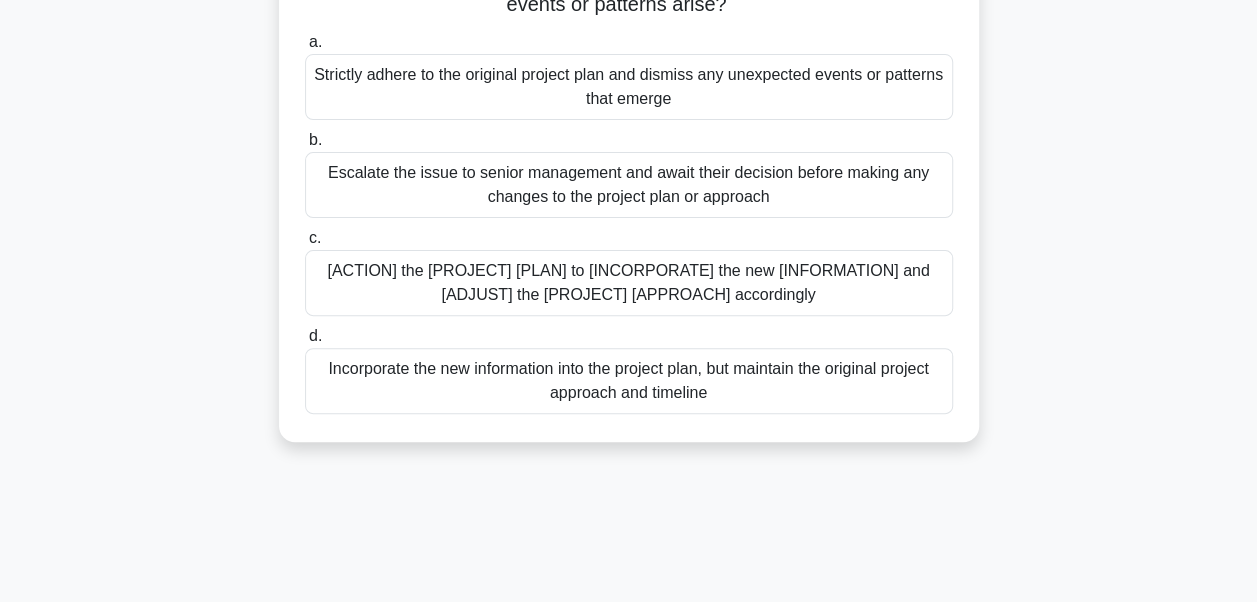 click on "Escalate the issue to senior management and await their decision before making any changes to the project plan or approach" at bounding box center [629, 185] 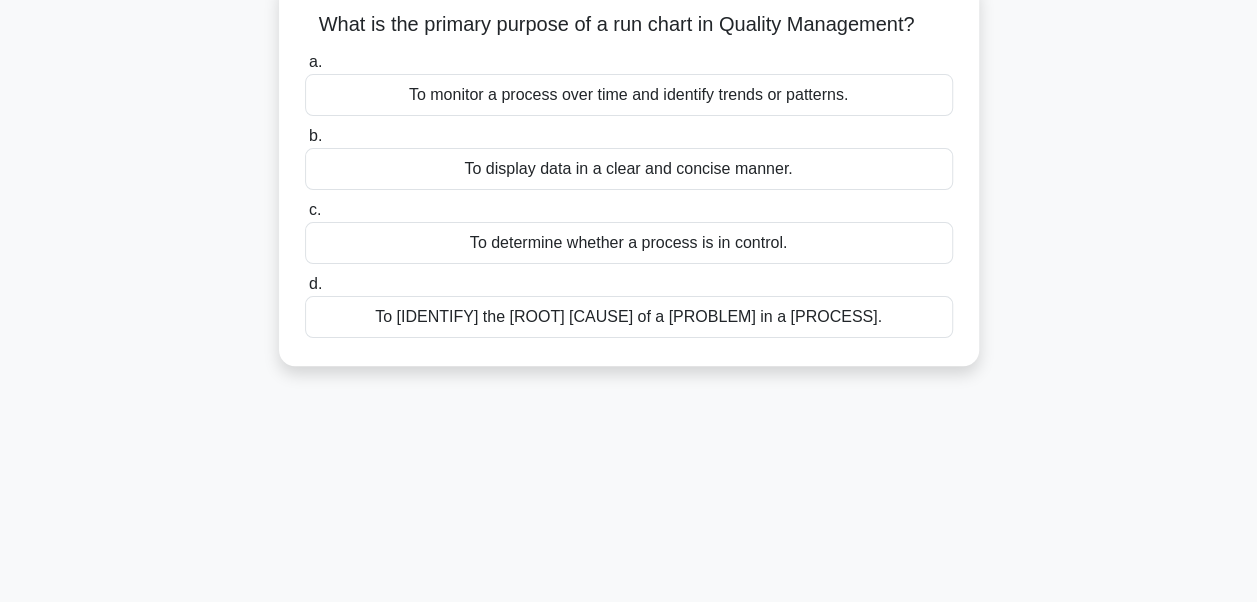 scroll, scrollTop: 0, scrollLeft: 0, axis: both 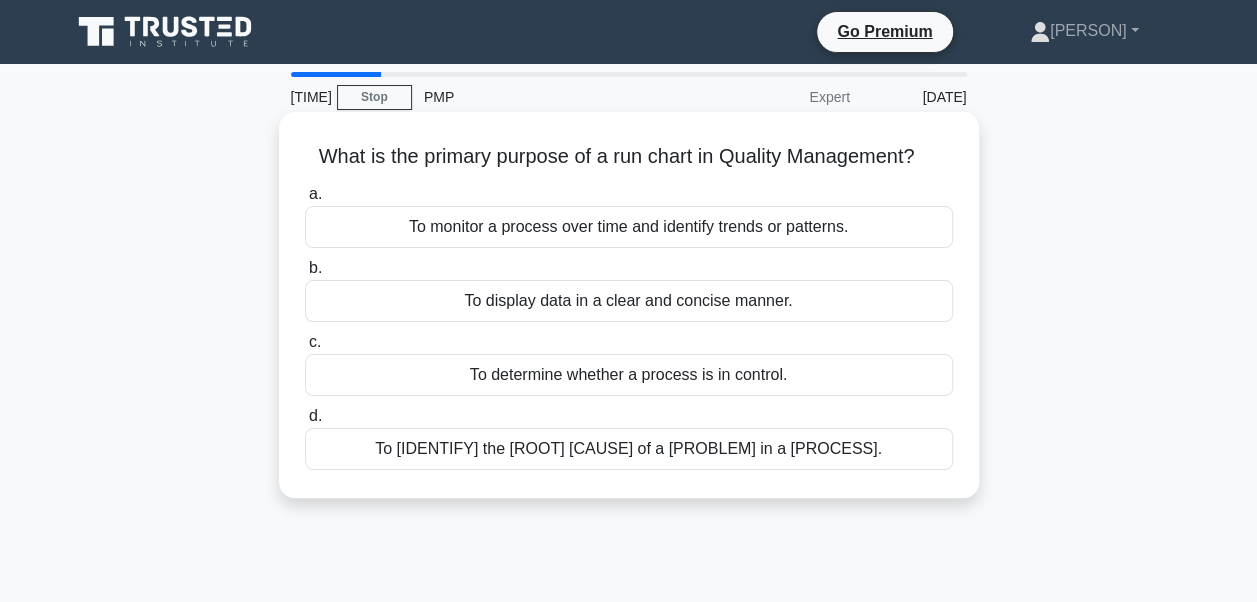 click on "To monitor a process over time and identify trends or patterns." at bounding box center (629, 227) 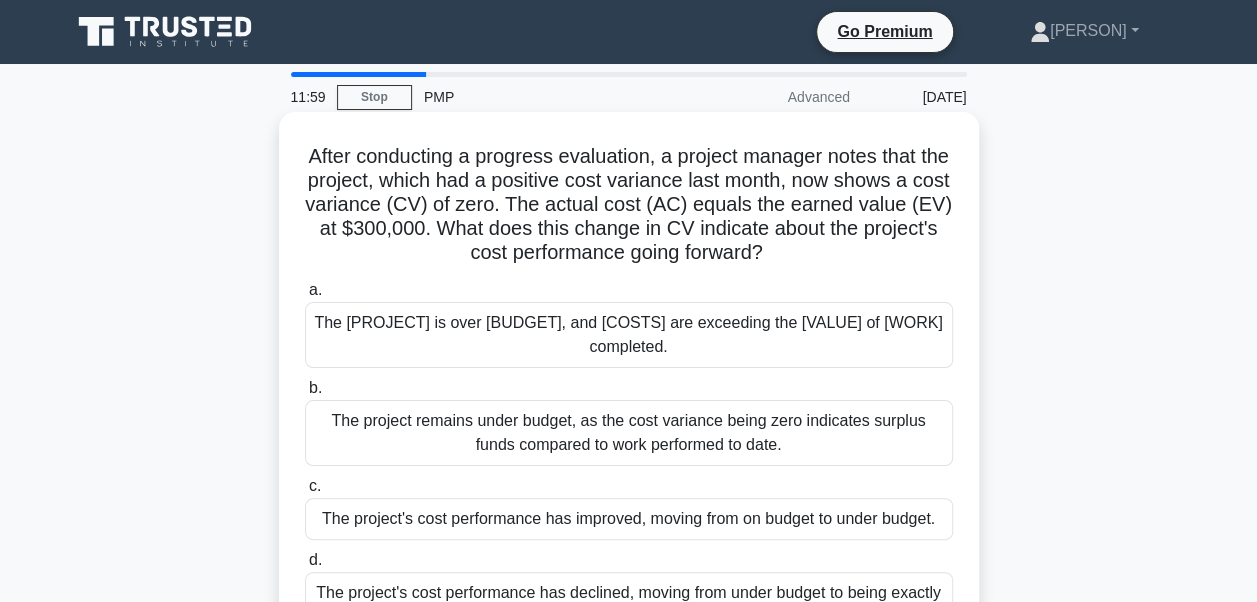 scroll, scrollTop: 100, scrollLeft: 0, axis: vertical 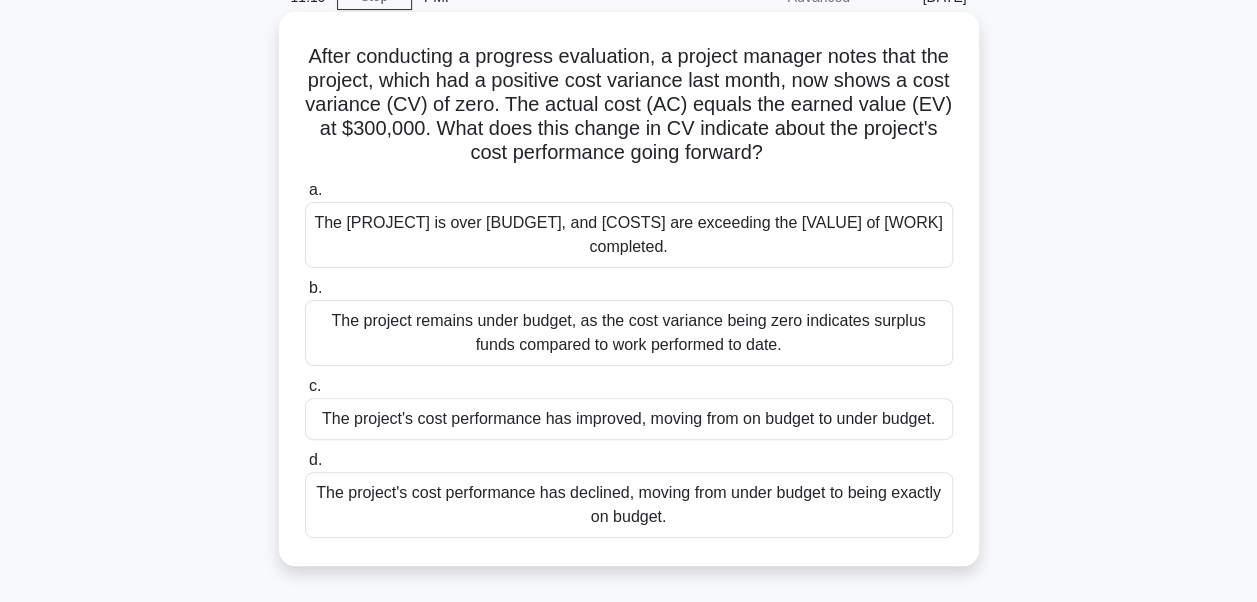 click on "The project's cost performance has declined, moving from under budget to being exactly on budget." at bounding box center [629, 505] 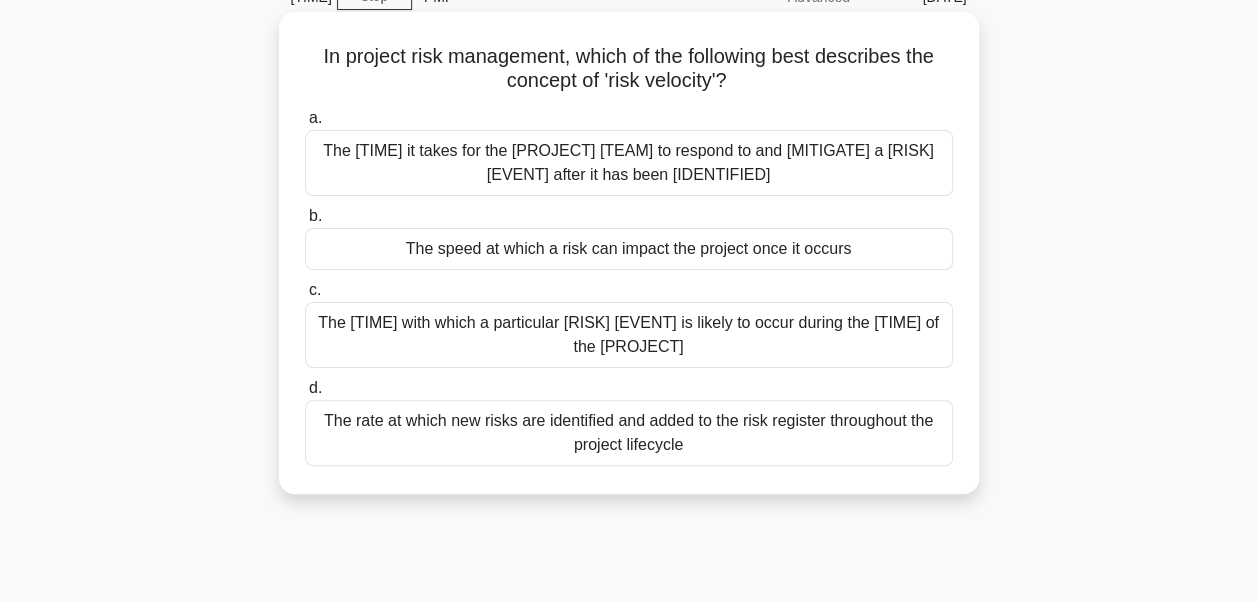 scroll, scrollTop: 0, scrollLeft: 0, axis: both 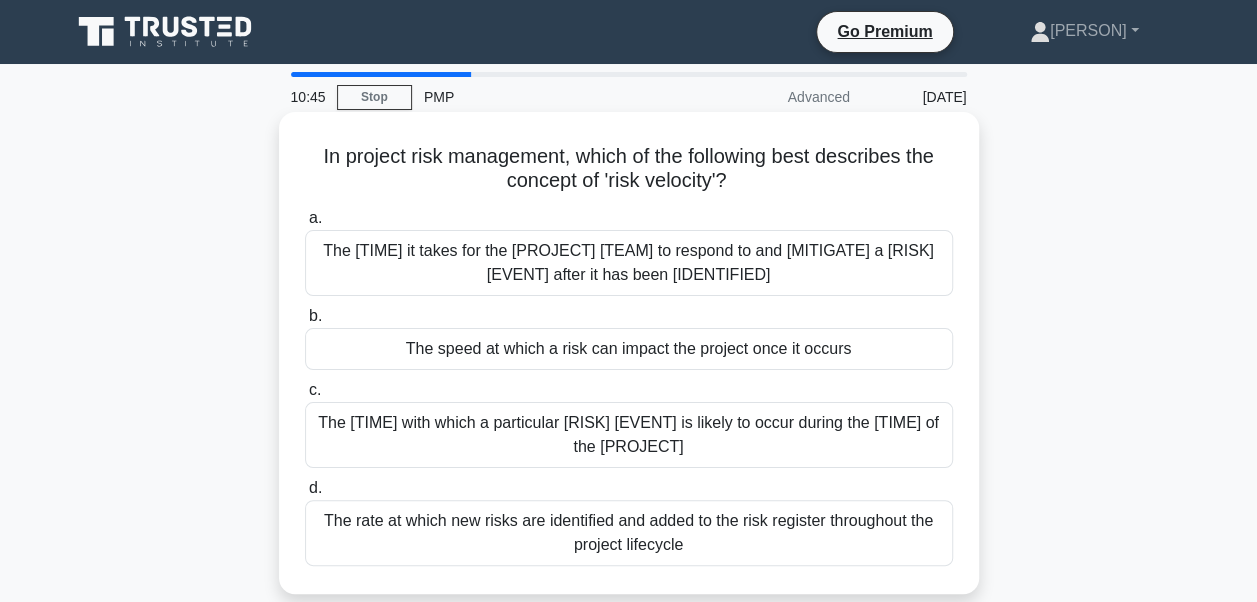click on "The [TIME] it takes for the [PROJECT] [TEAM] to respond to and [MITIGATE] a [RISK] [EVENT] after it has been [IDENTIFIED]" at bounding box center (629, 263) 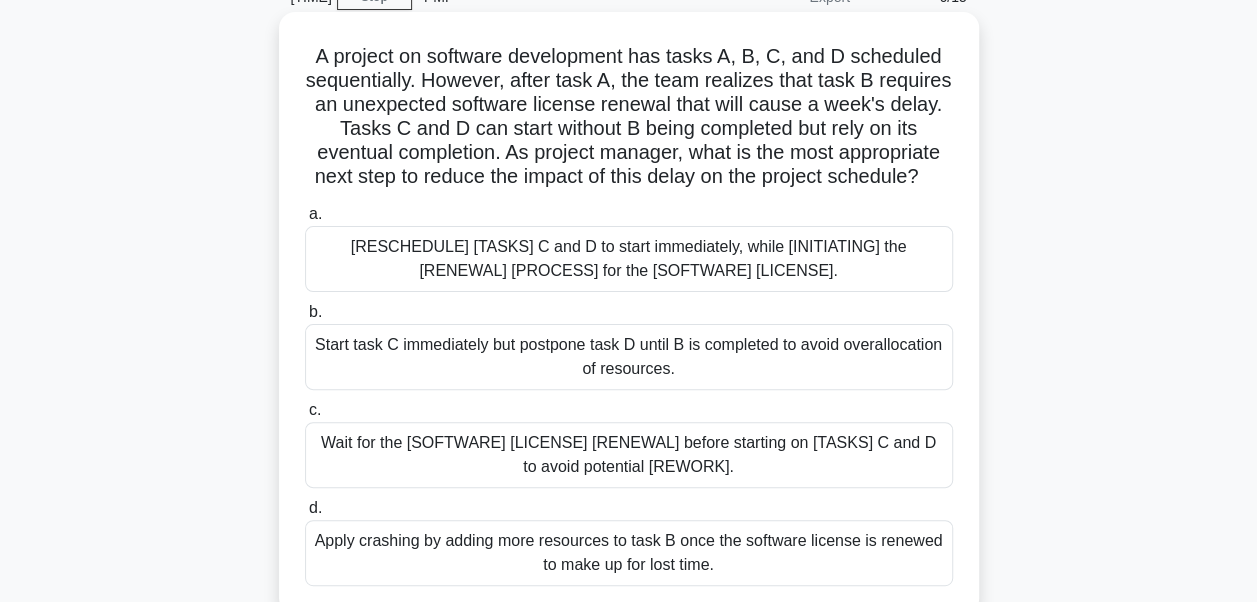 scroll, scrollTop: 200, scrollLeft: 0, axis: vertical 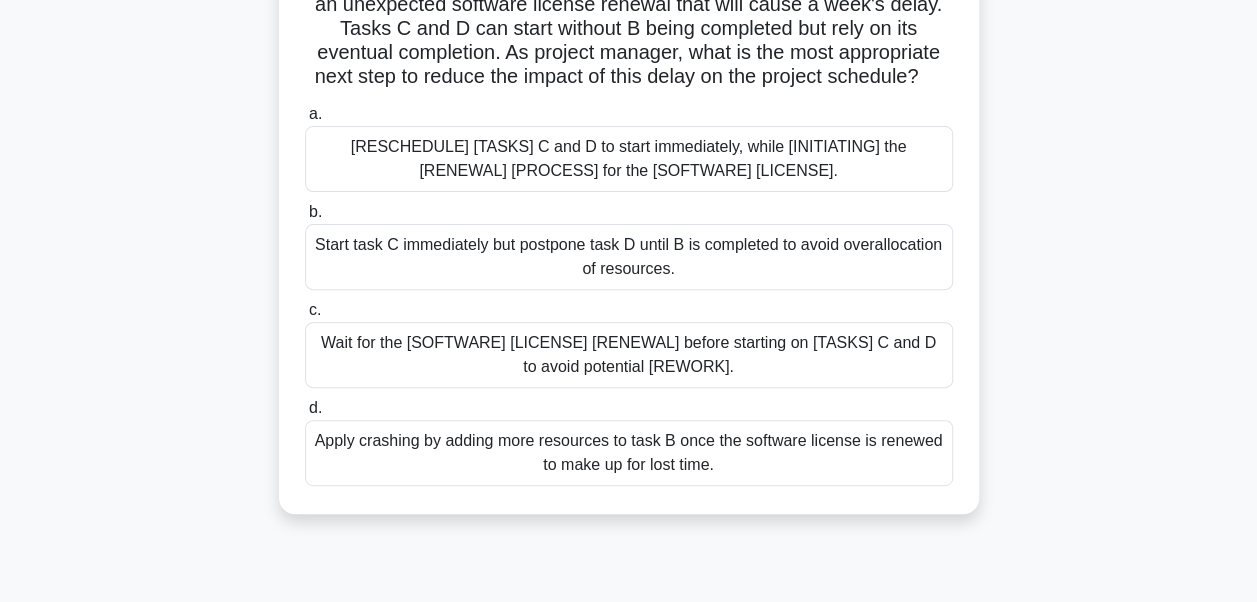 click on "[RESCHEDULE] [TASKS] C and D to start immediately, while [INITIATING] the [RENEWAL] [PROCESS] for the [SOFTWARE] [LICENSE]." at bounding box center (629, 159) 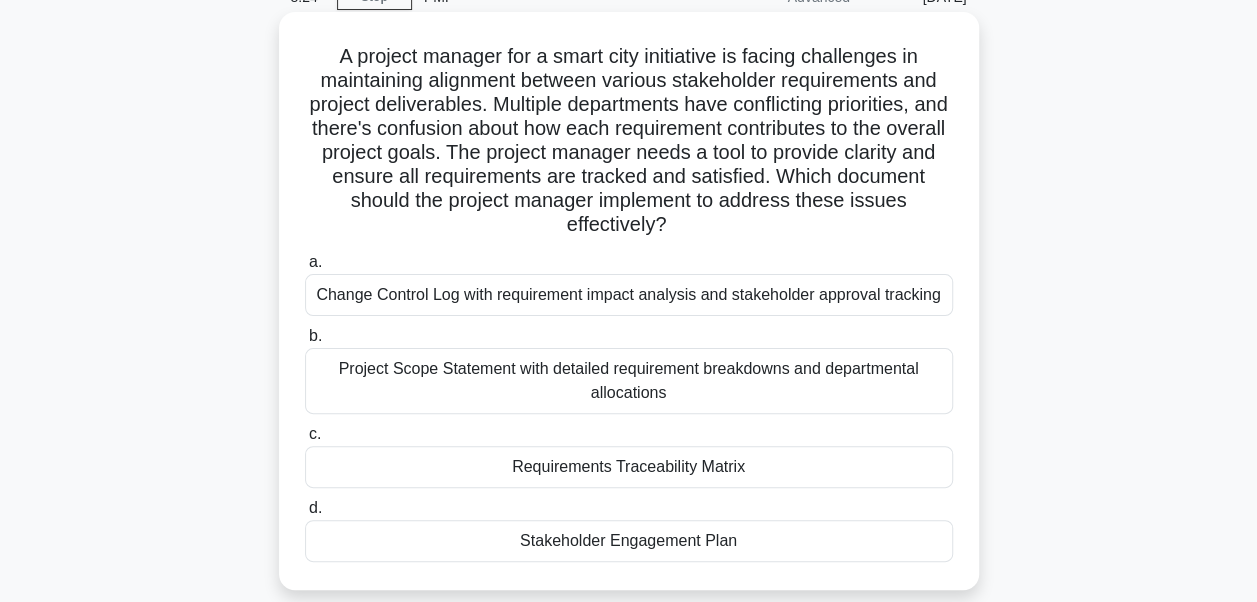 scroll, scrollTop: 200, scrollLeft: 0, axis: vertical 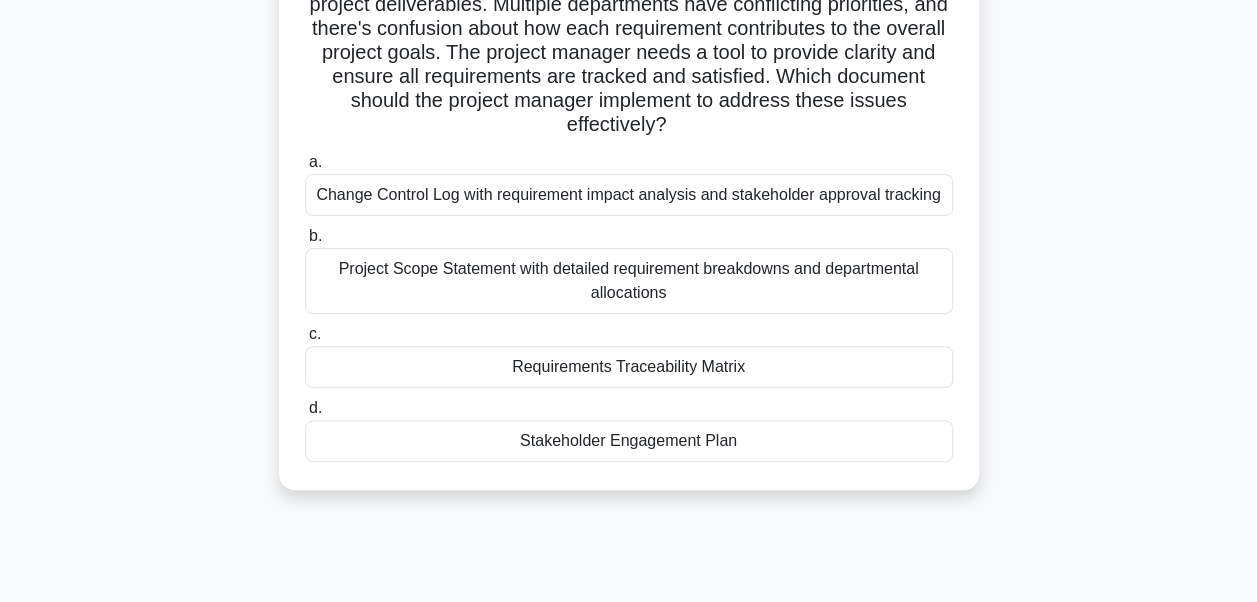 click on "Requirements Traceability Matrix" at bounding box center [629, 367] 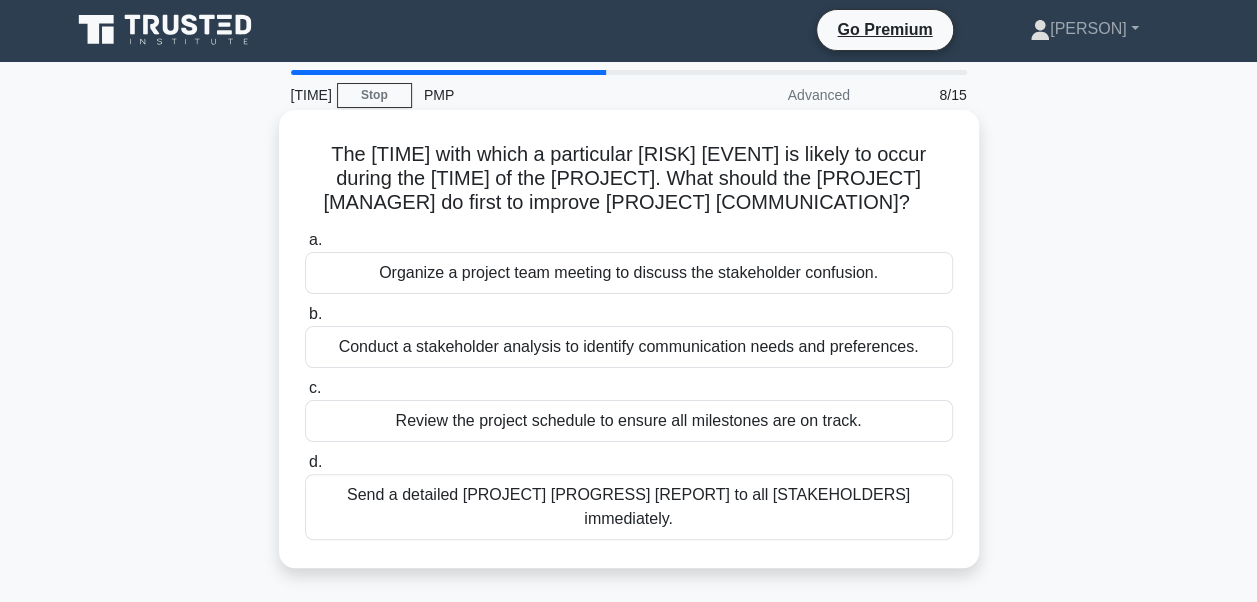 scroll, scrollTop: 0, scrollLeft: 0, axis: both 